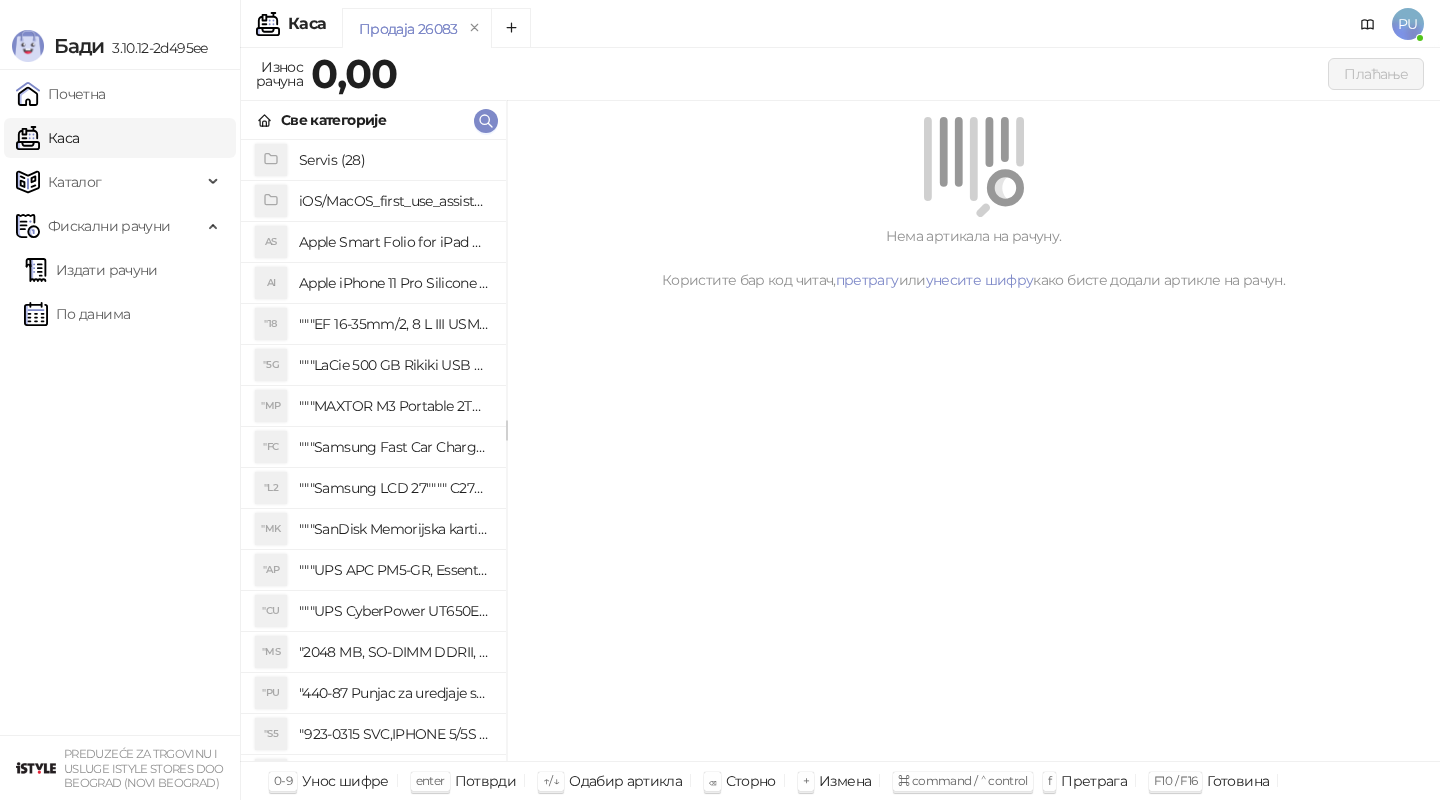 scroll, scrollTop: 0, scrollLeft: 0, axis: both 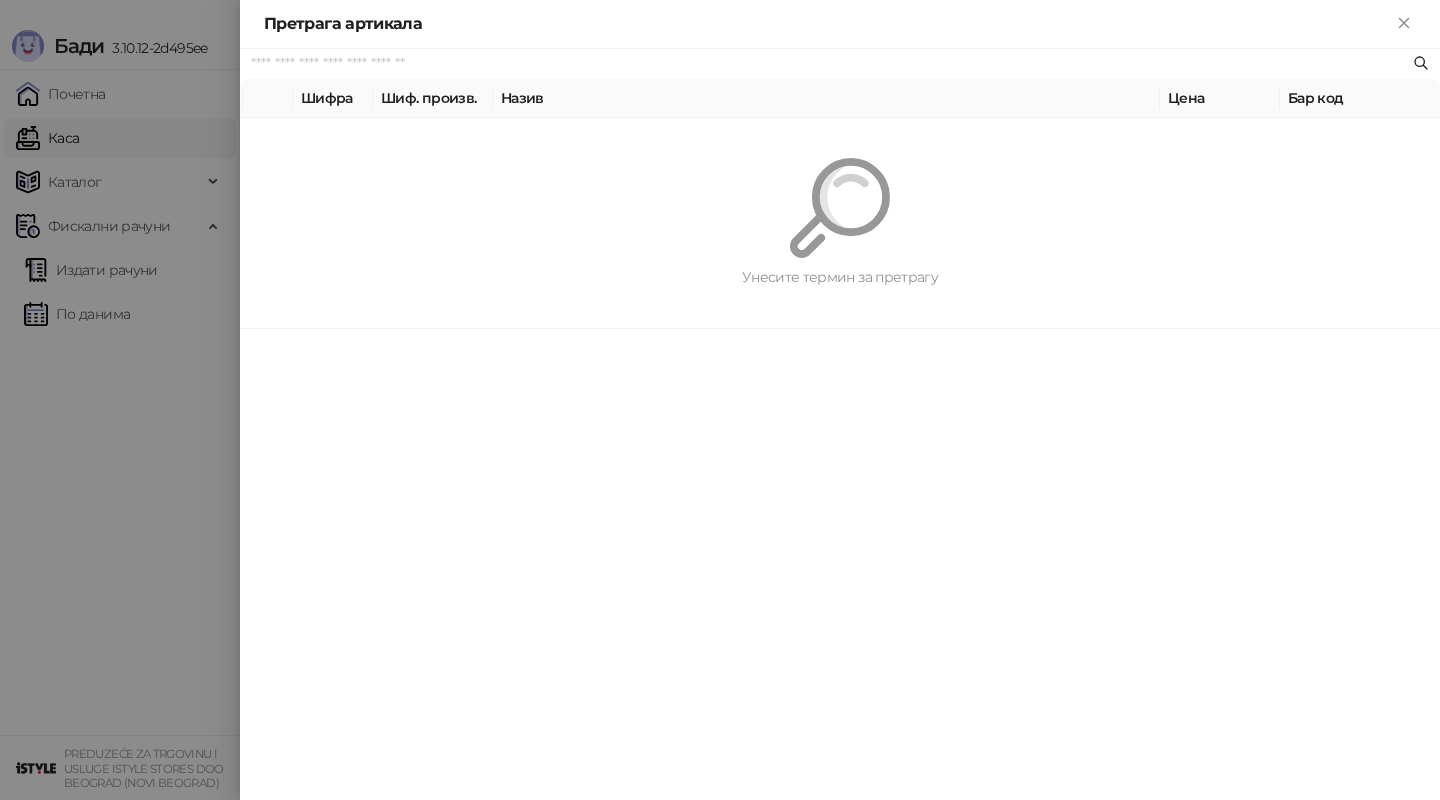 paste on "*********" 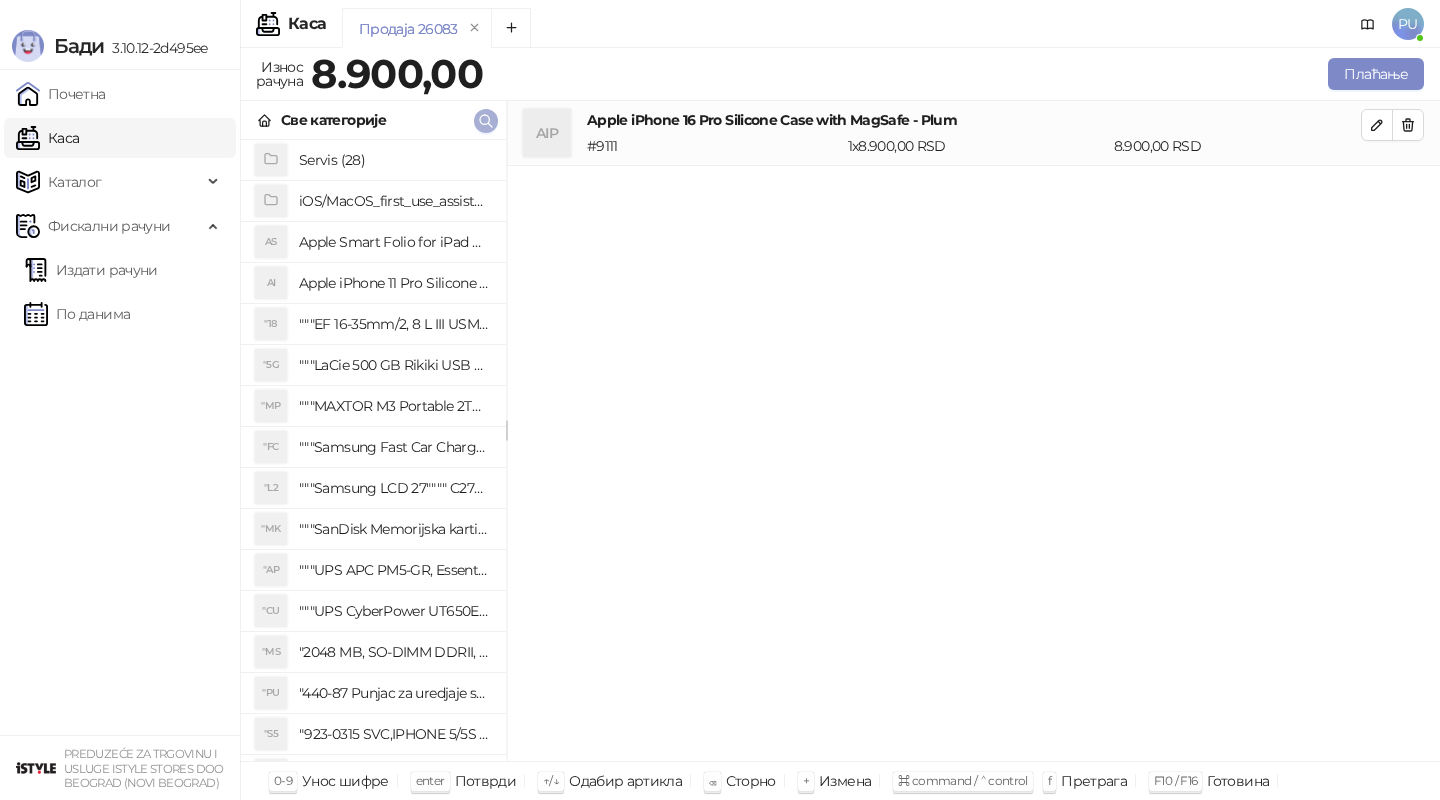 click at bounding box center (486, 120) 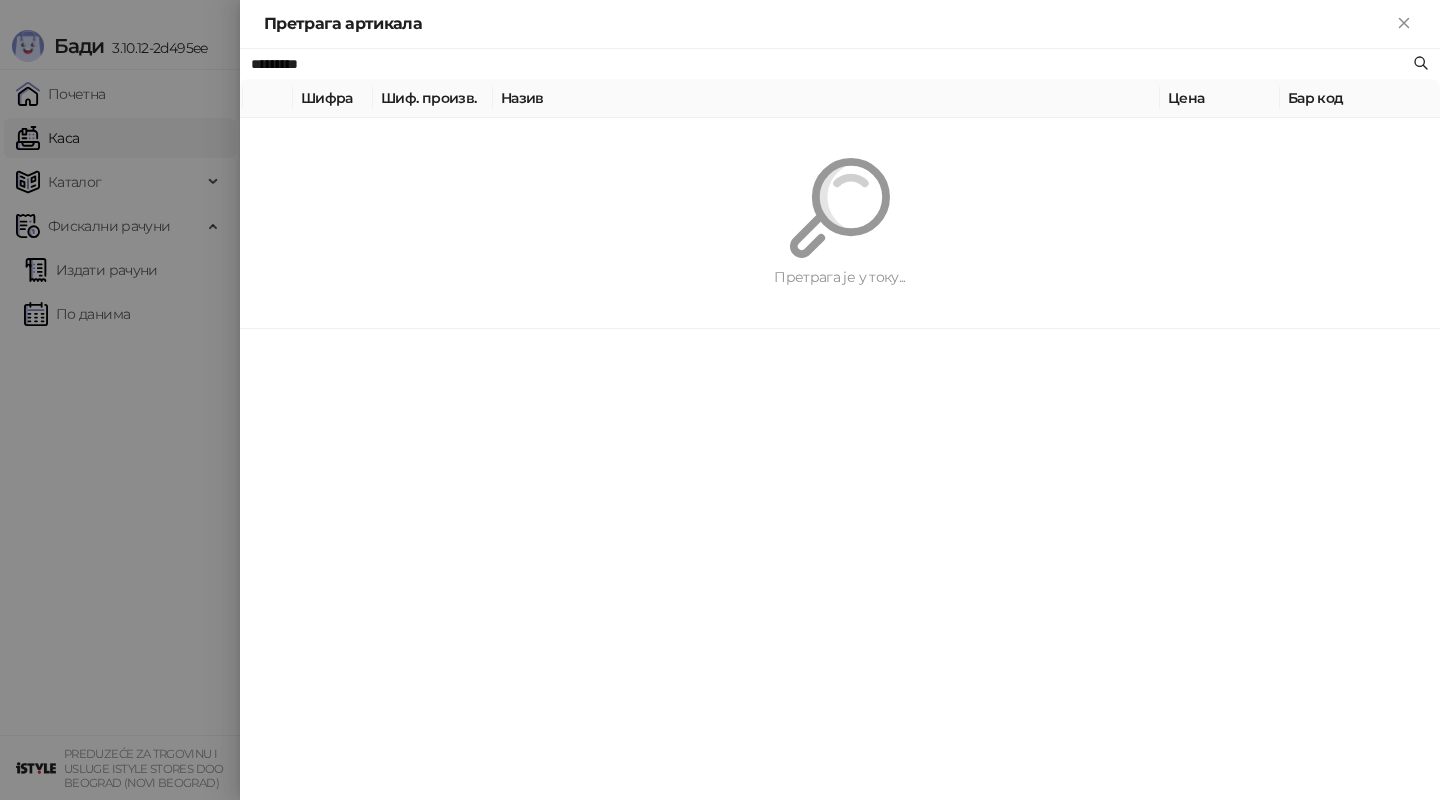 paste on "**********" 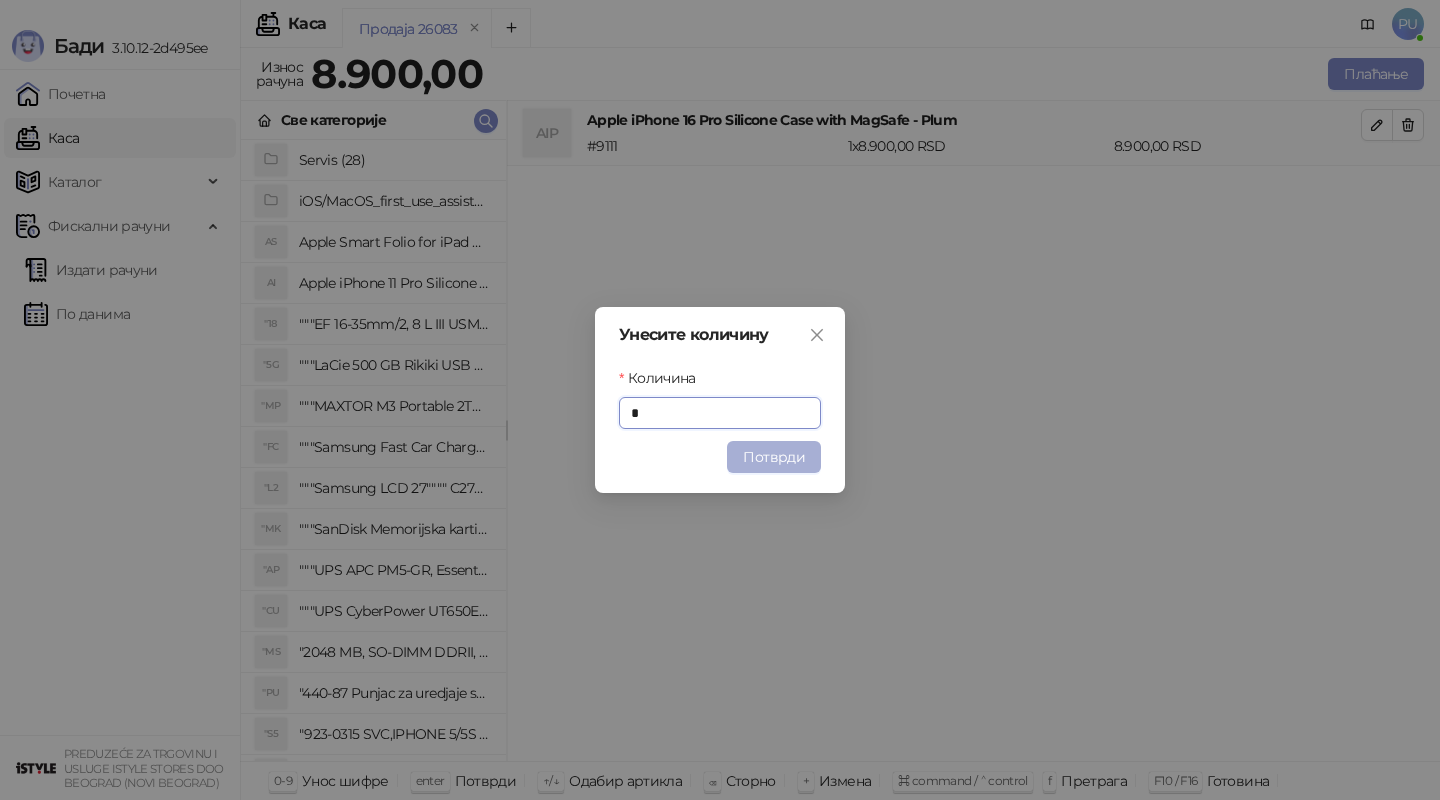click on "Потврди" at bounding box center [774, 457] 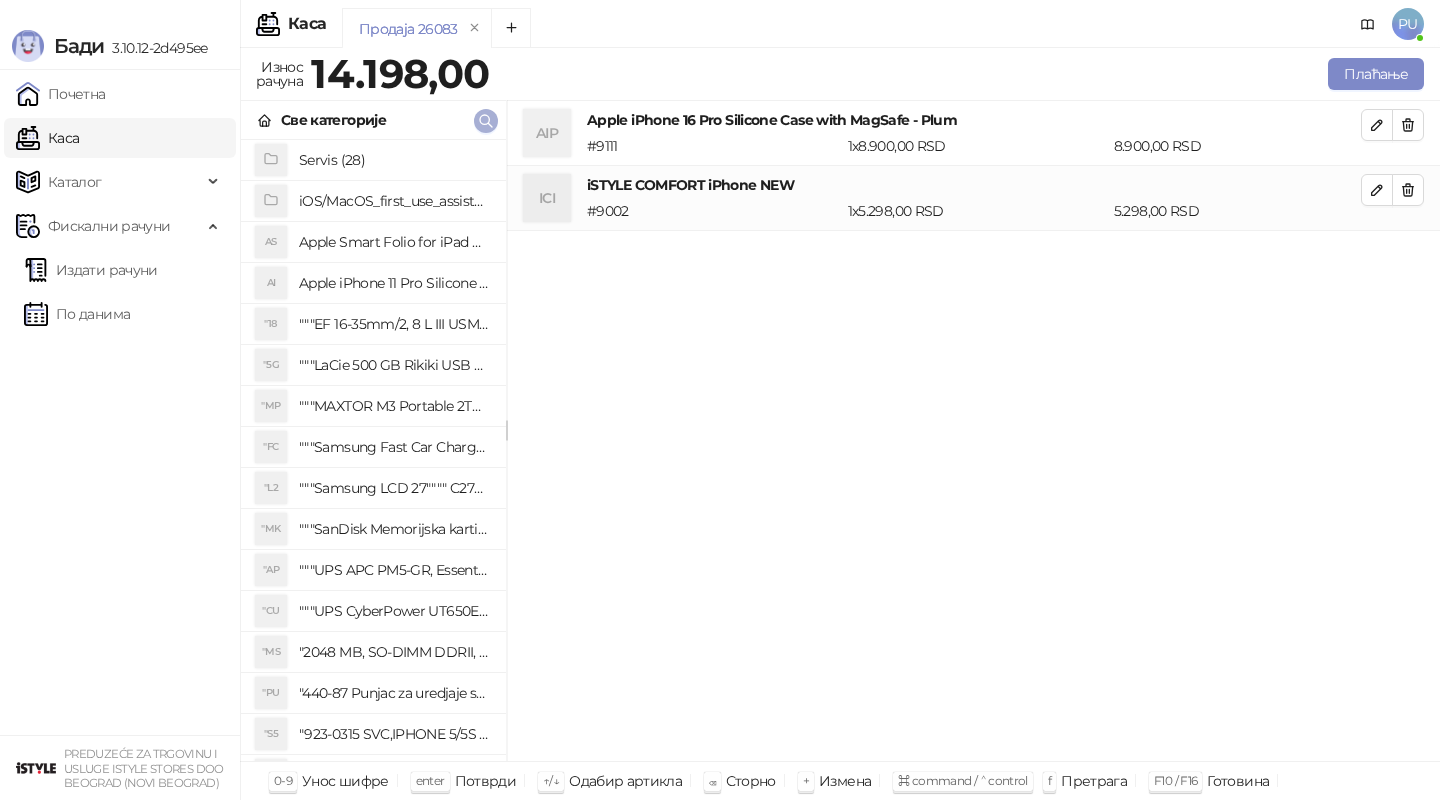 click 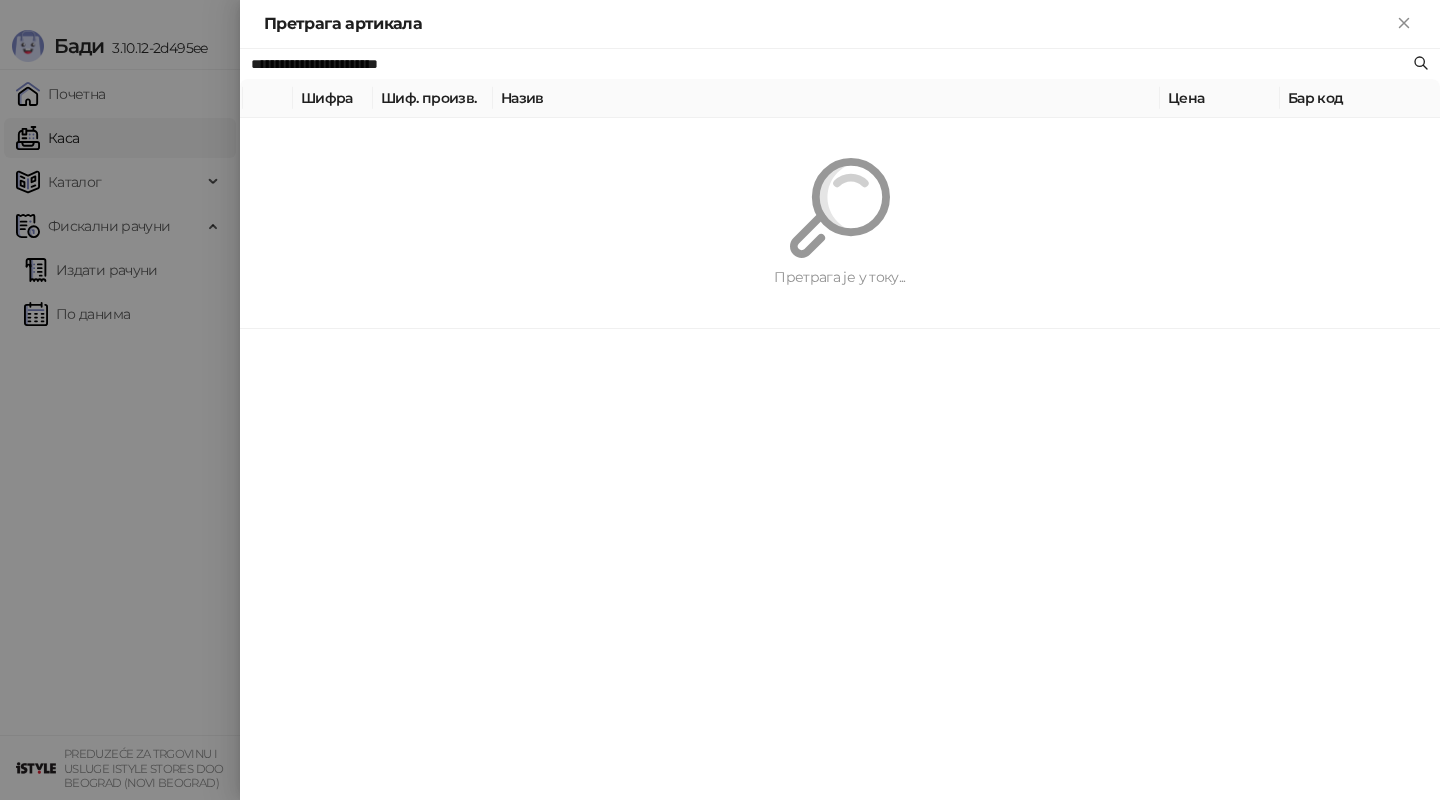 paste 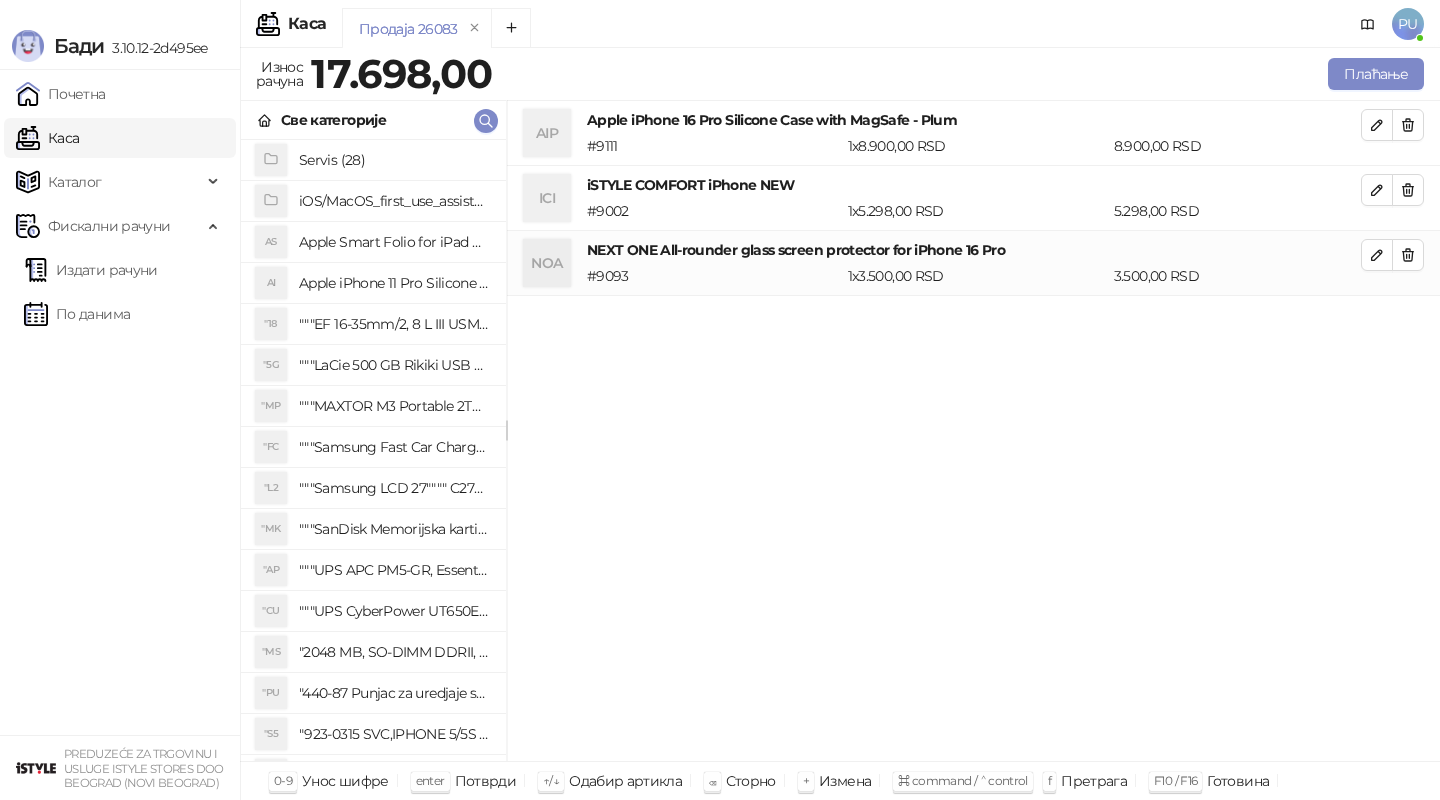 click on "Све категорије" at bounding box center (373, 120) 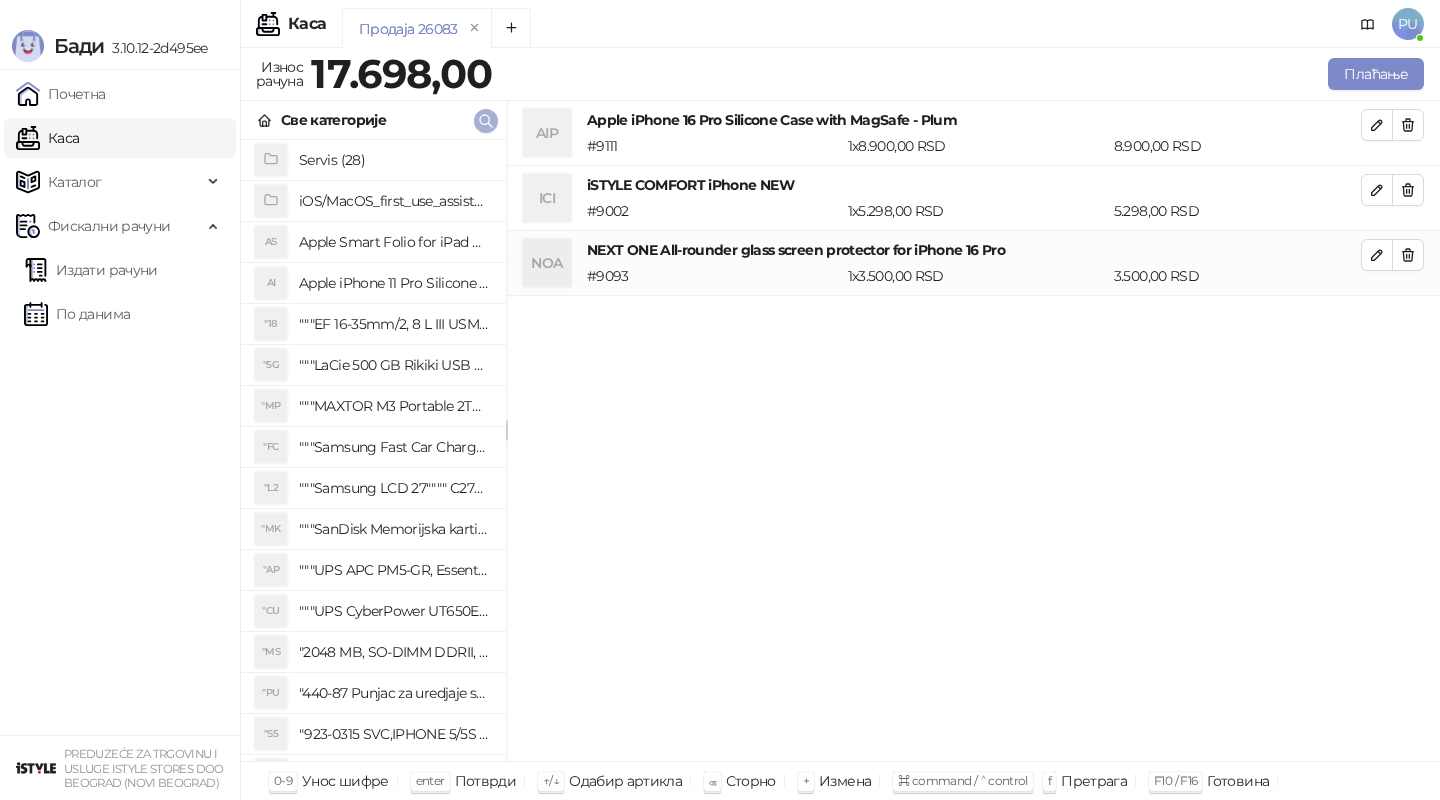 click 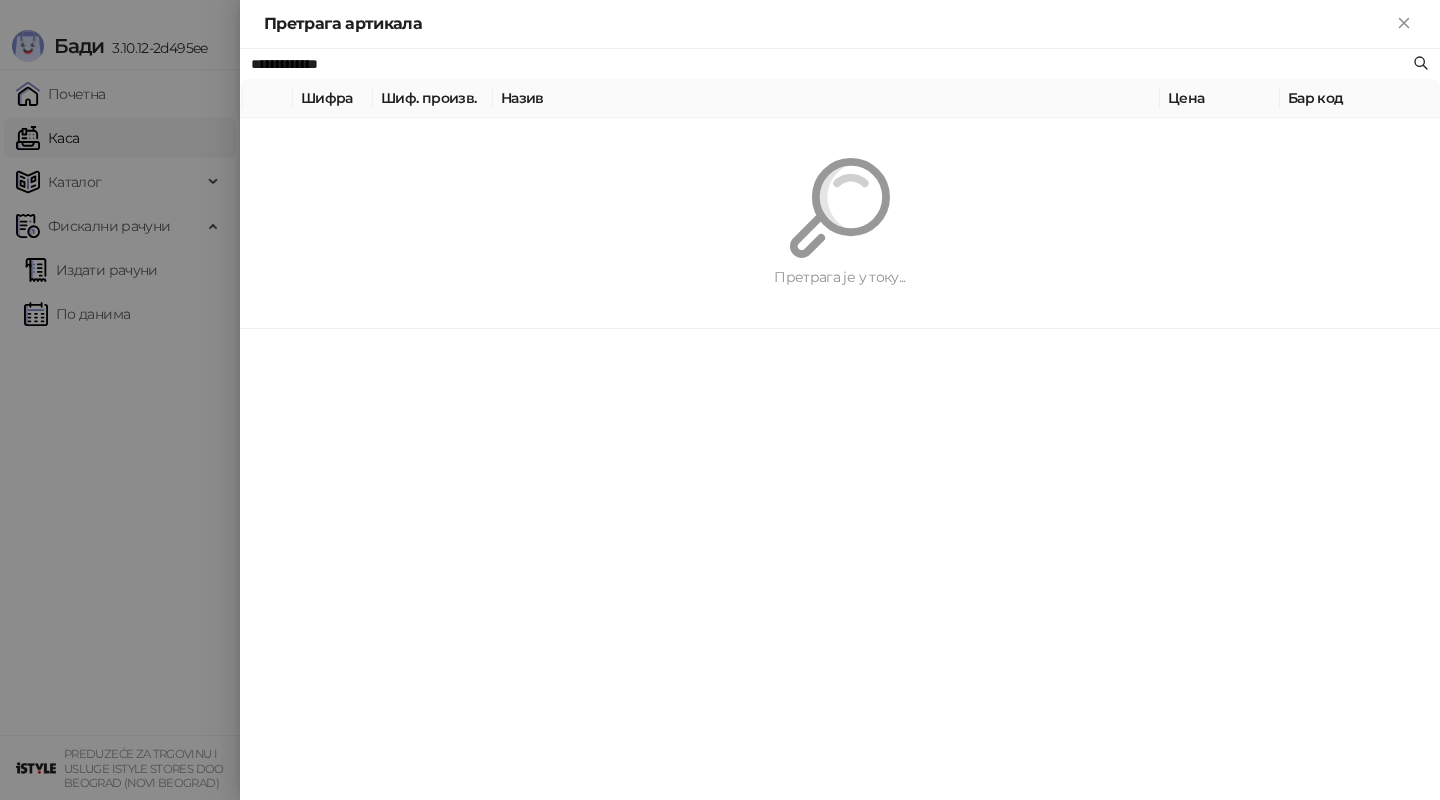 paste 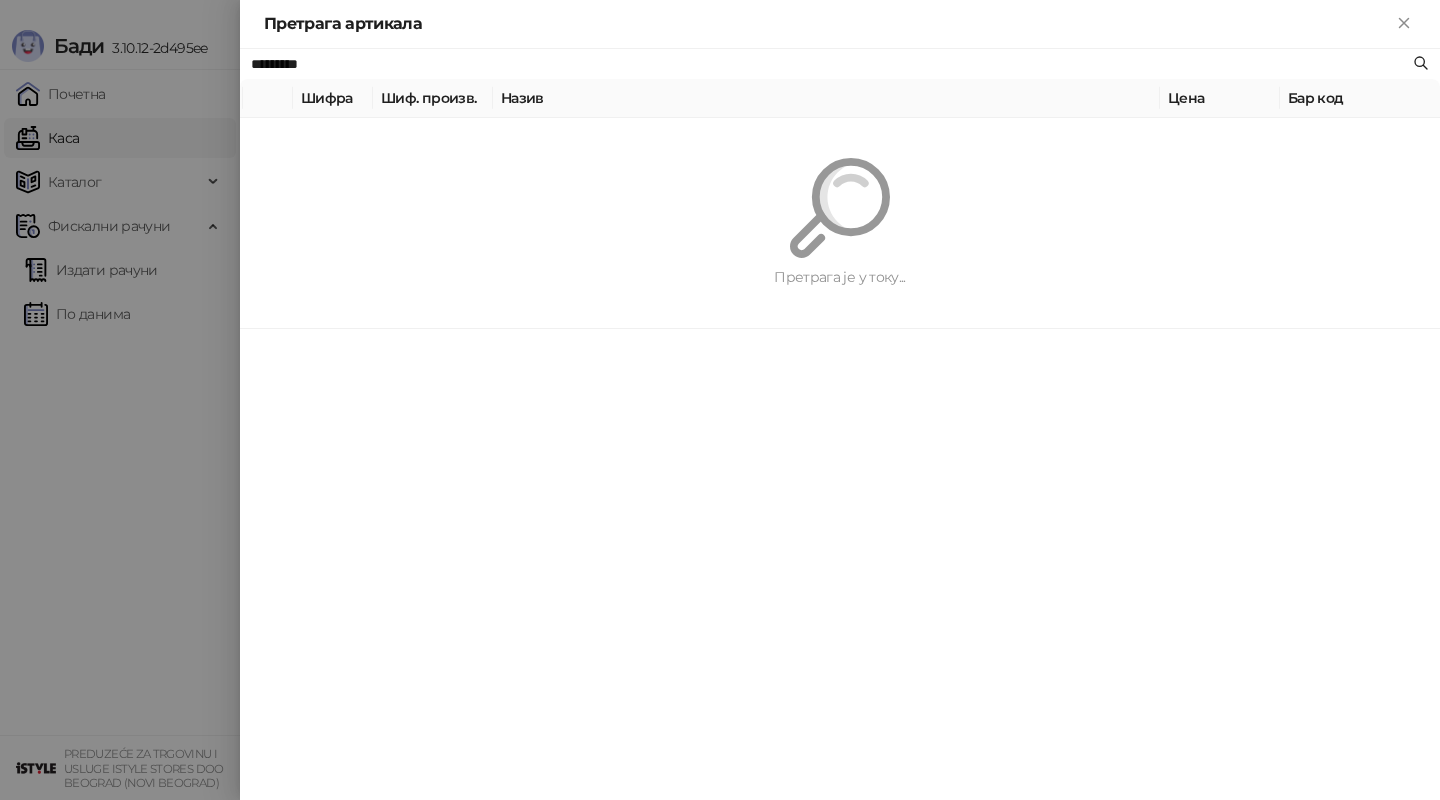type on "*********" 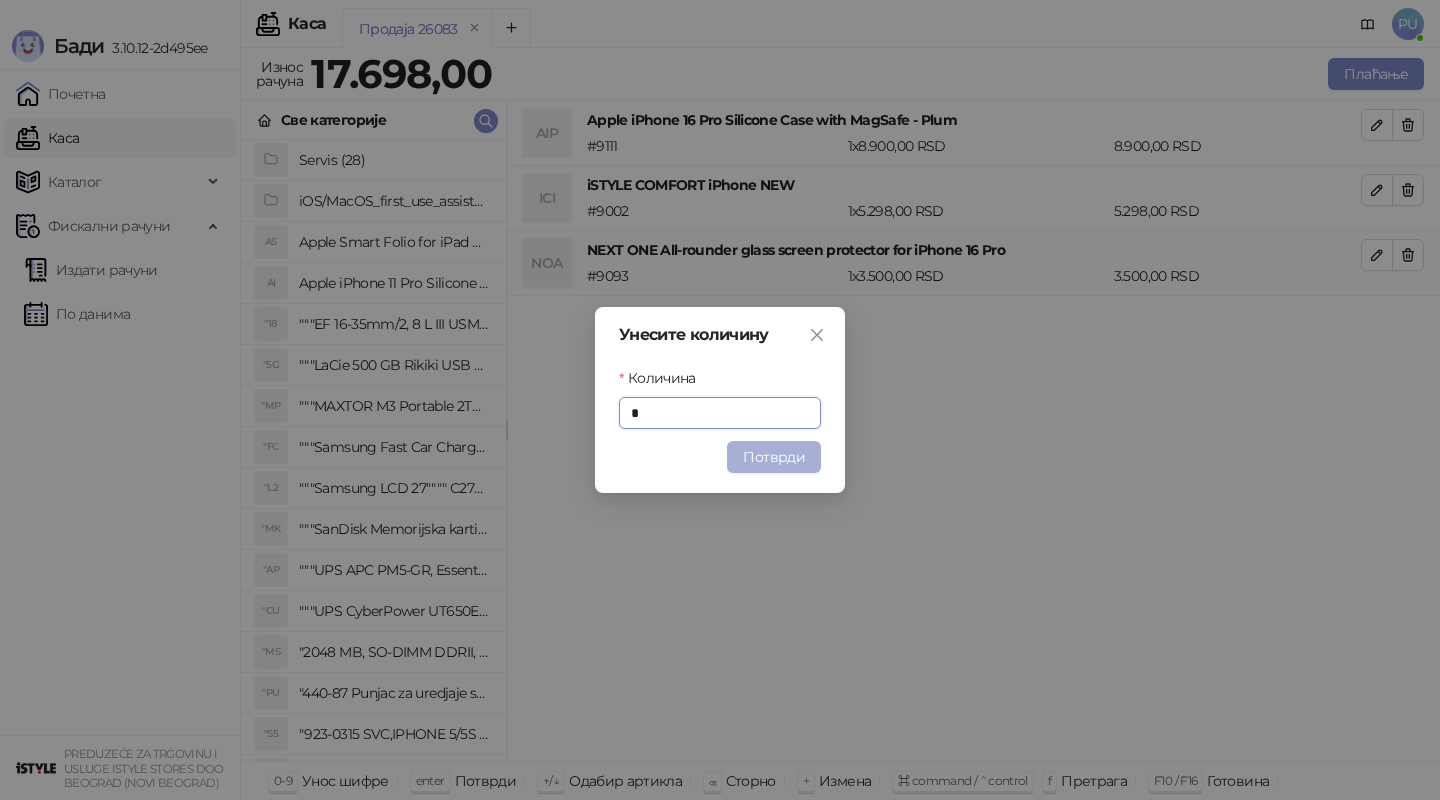click on "Потврди" at bounding box center (774, 457) 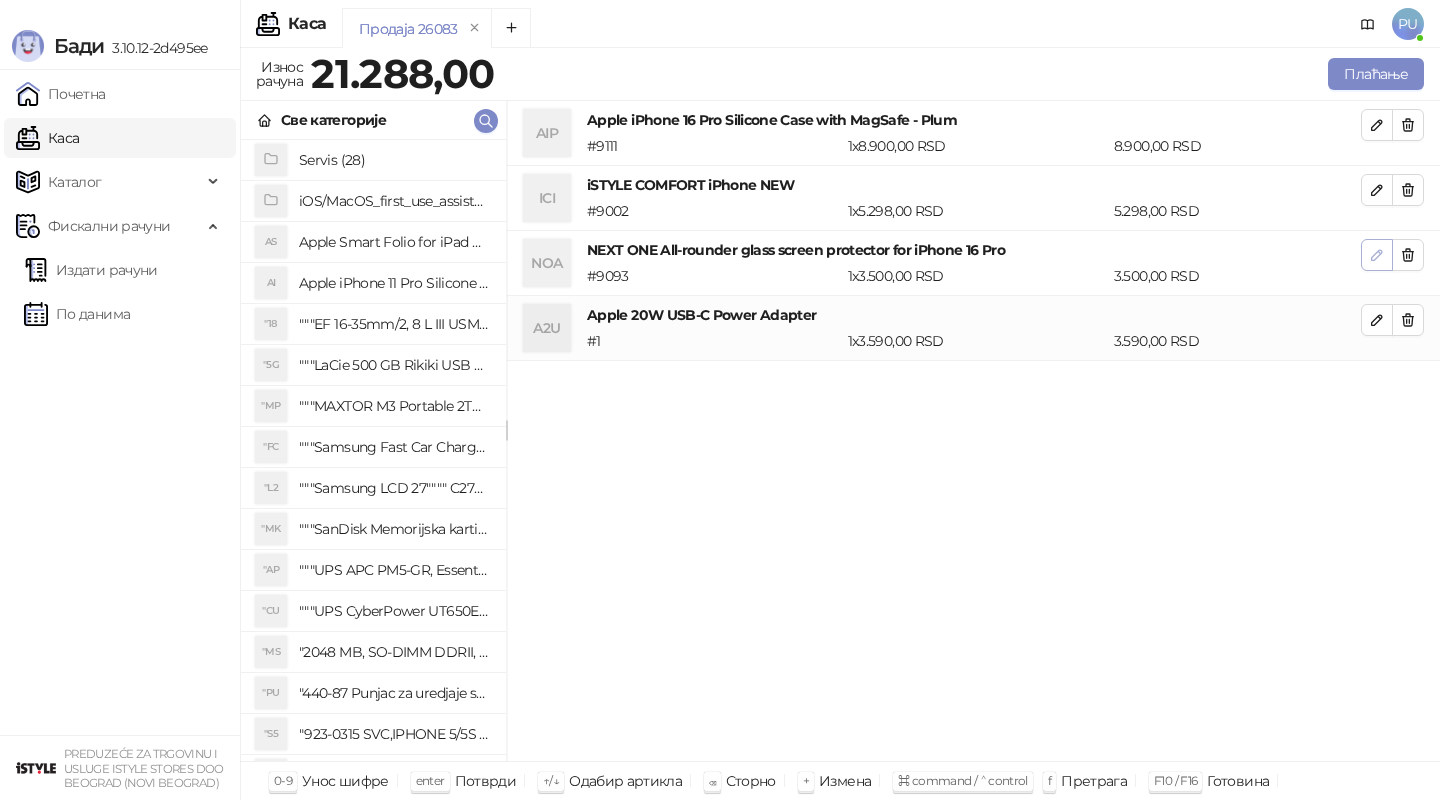 click at bounding box center (1377, 255) 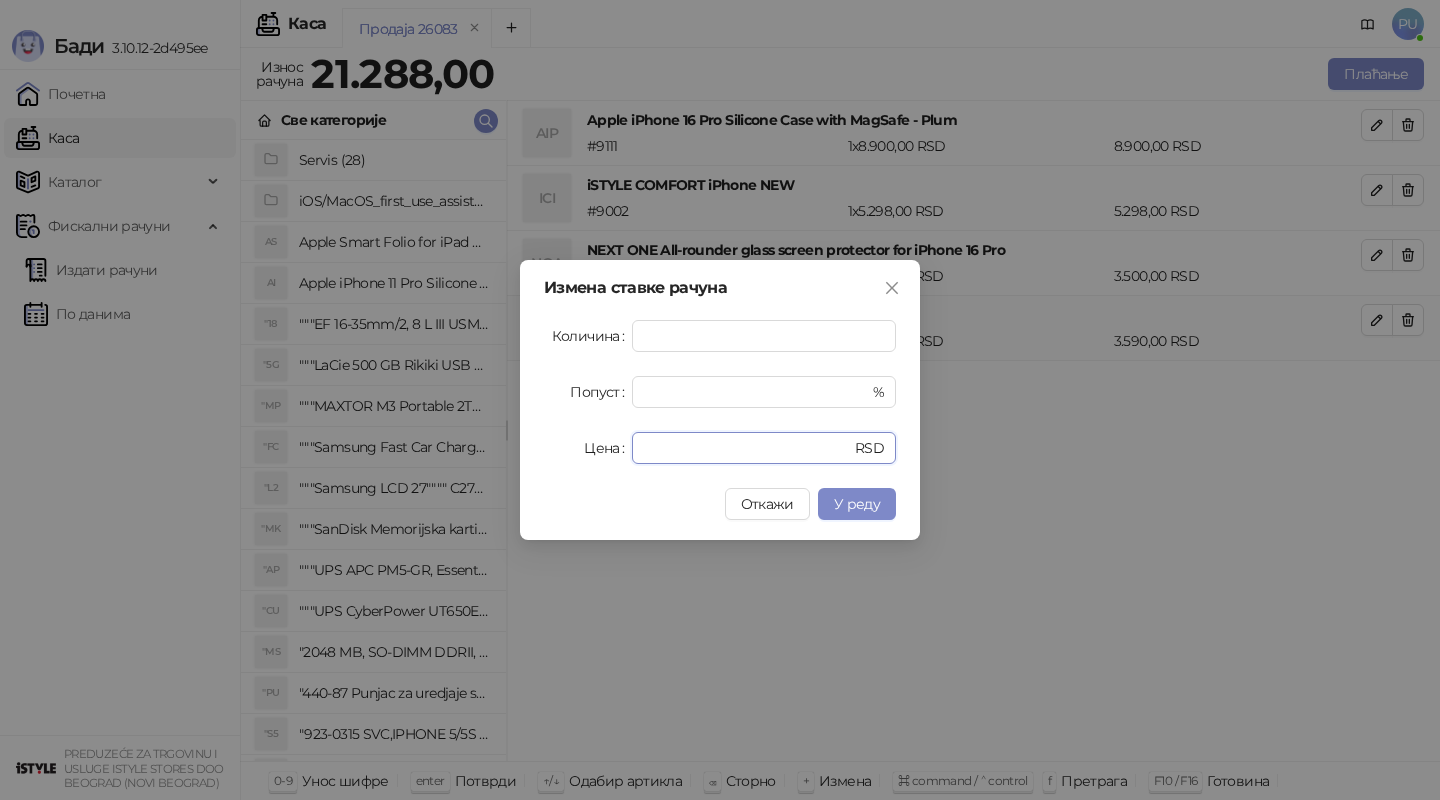 drag, startPoint x: 703, startPoint y: 452, endPoint x: 563, endPoint y: 420, distance: 143.61058 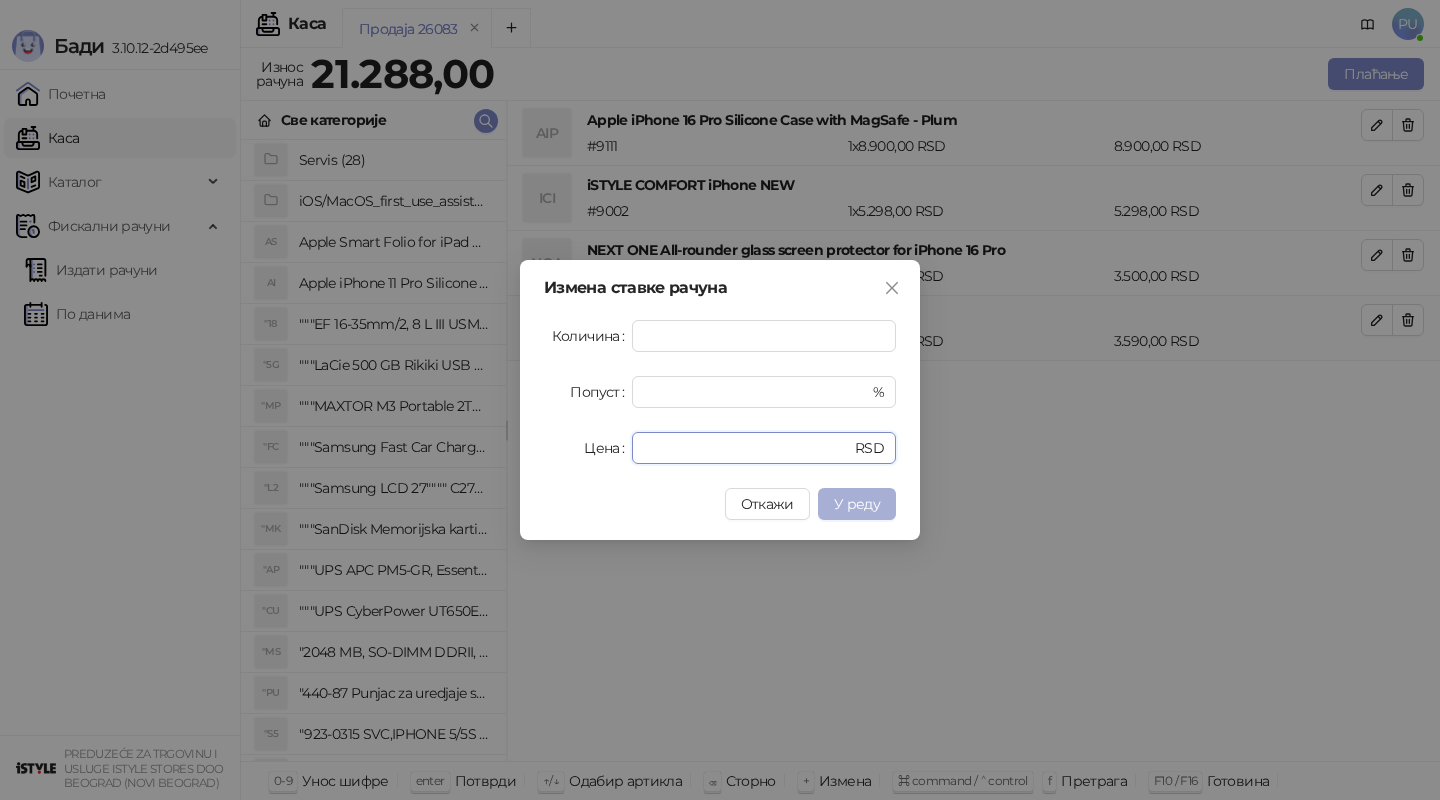 type on "*" 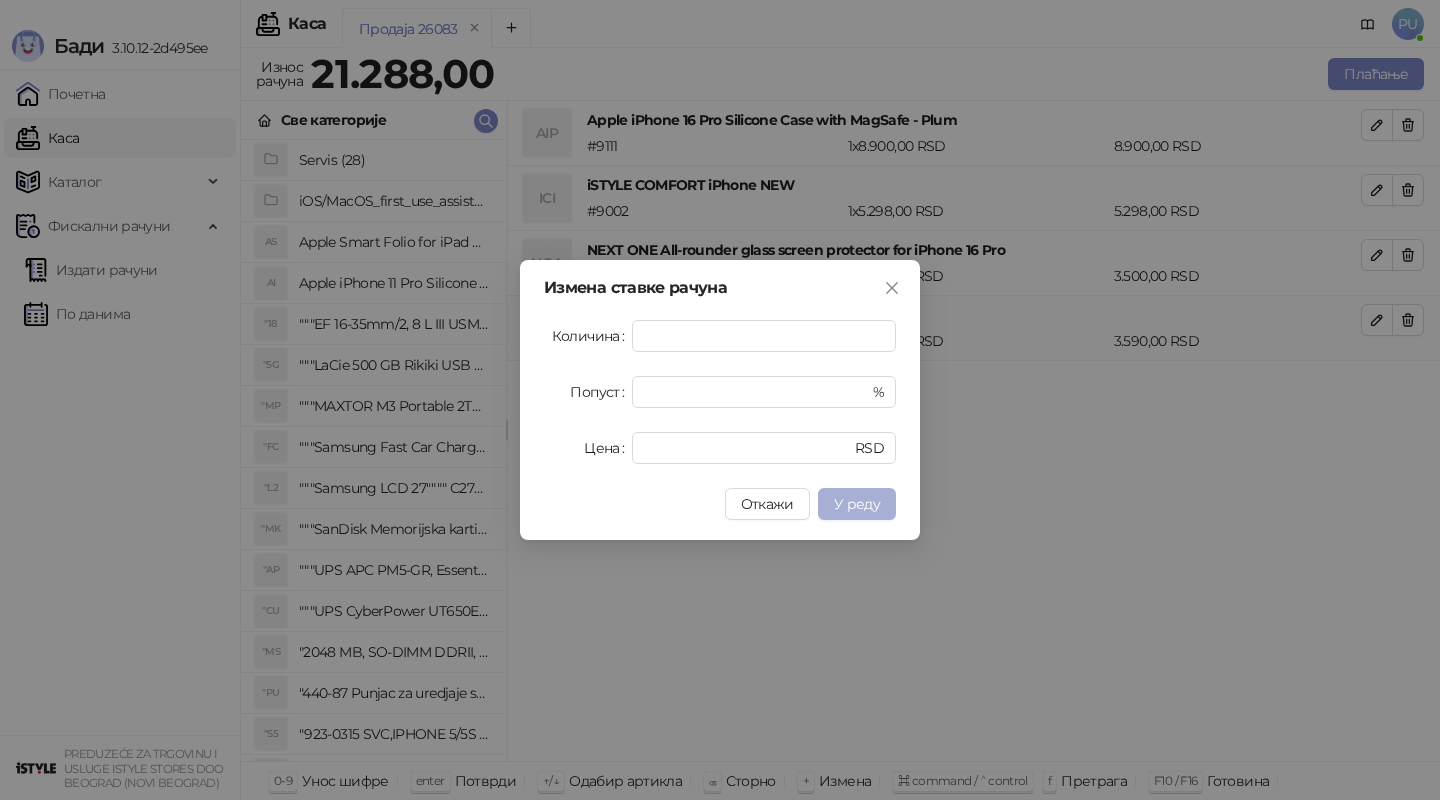 click on "У реду" at bounding box center (857, 504) 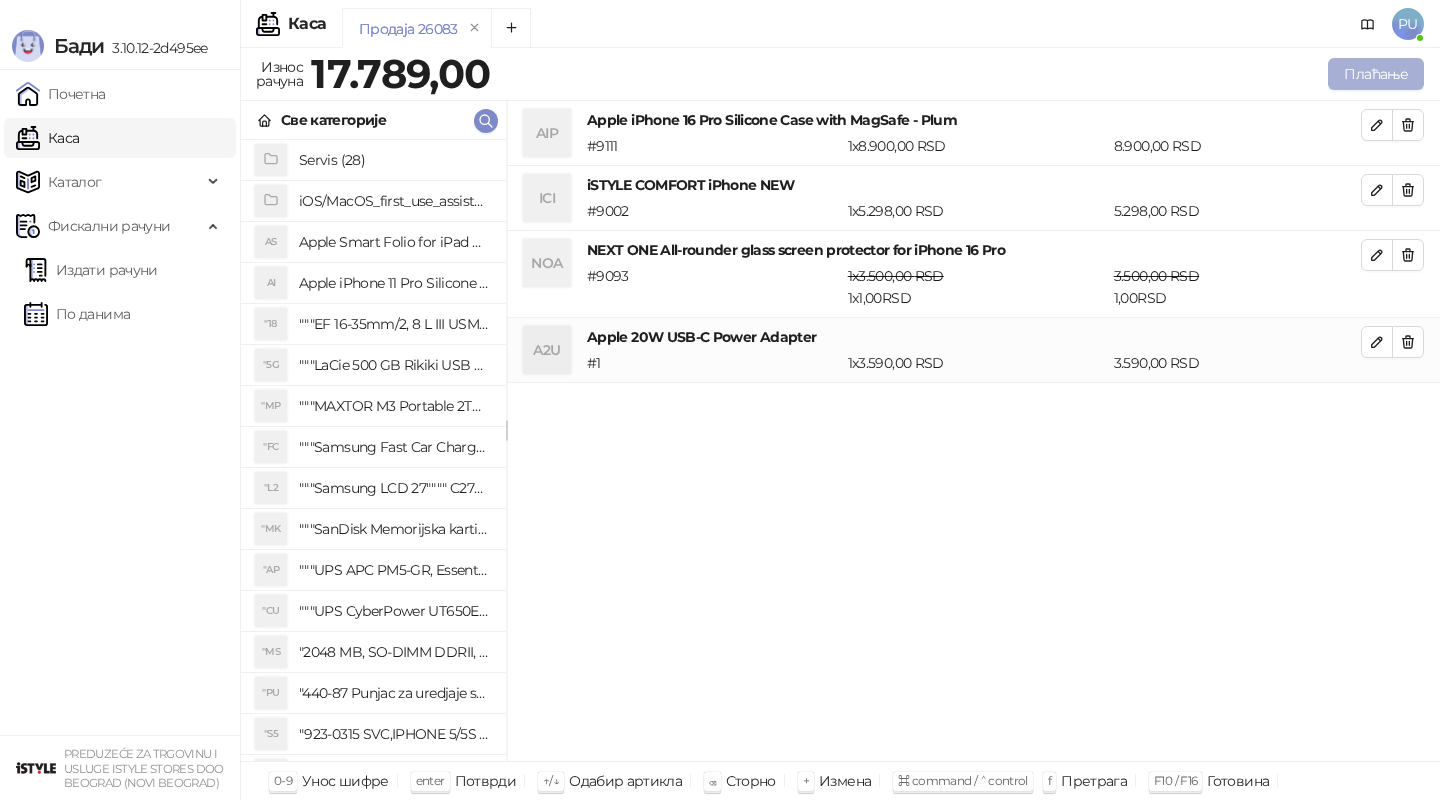 click on "Плаћање" at bounding box center [1376, 74] 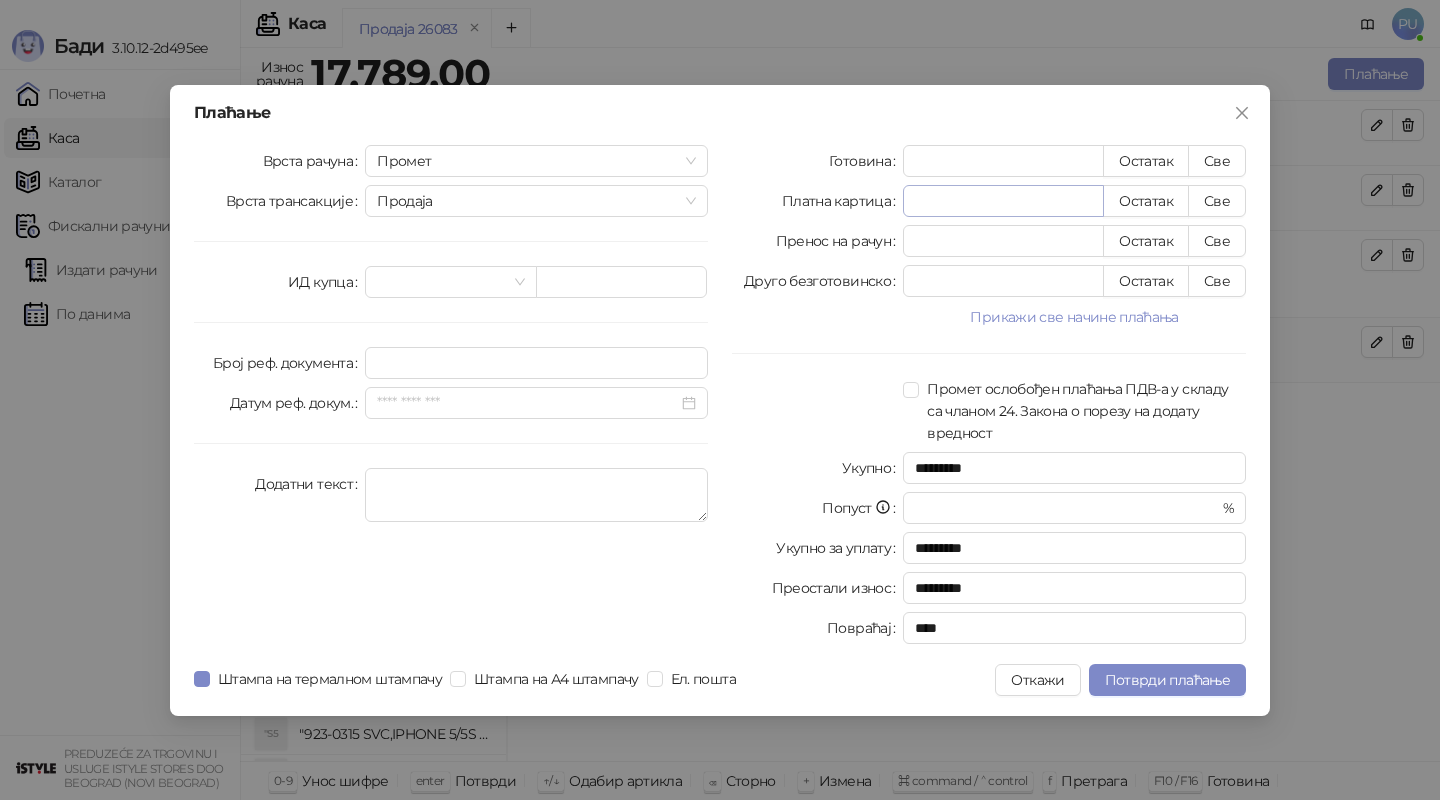 type on "*" 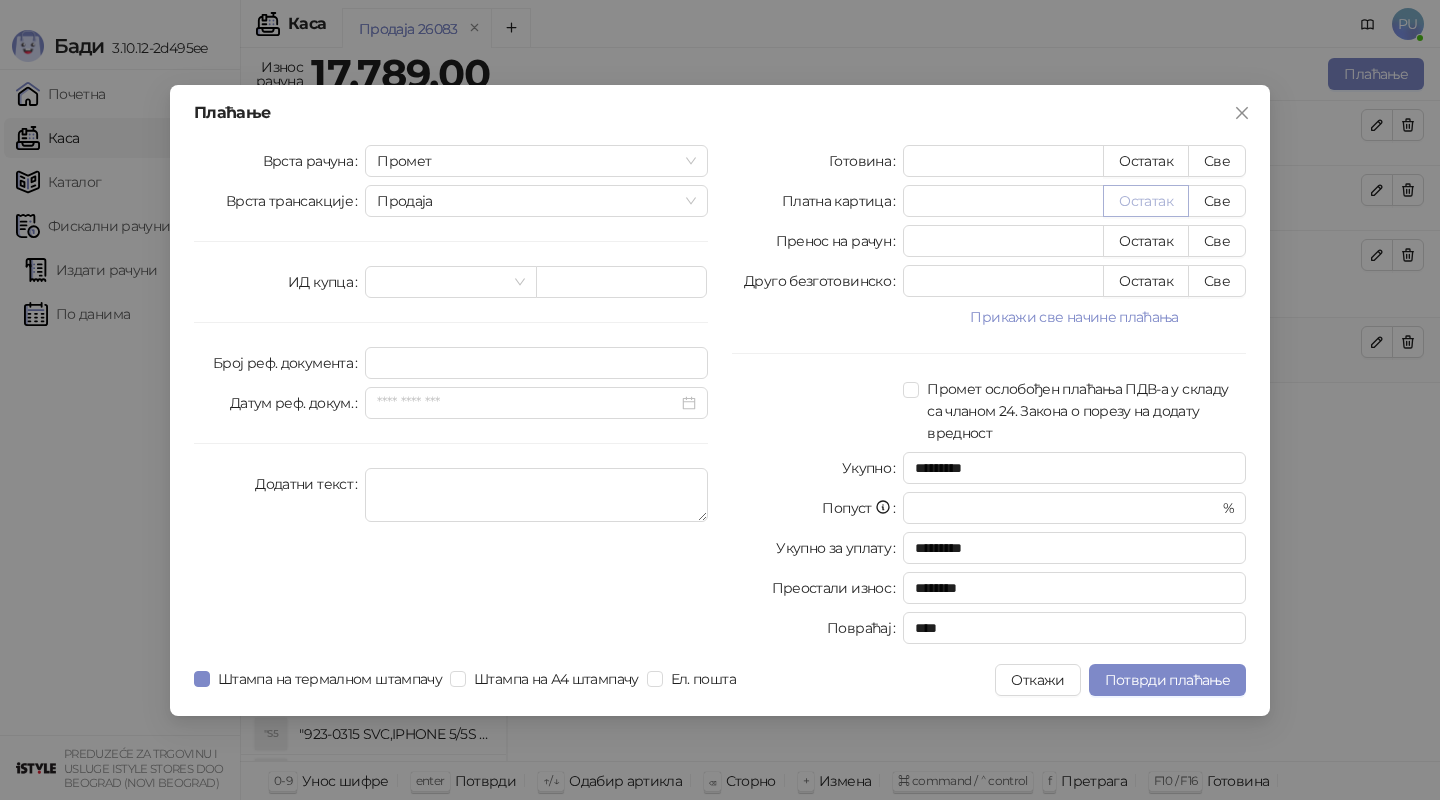 type on "****" 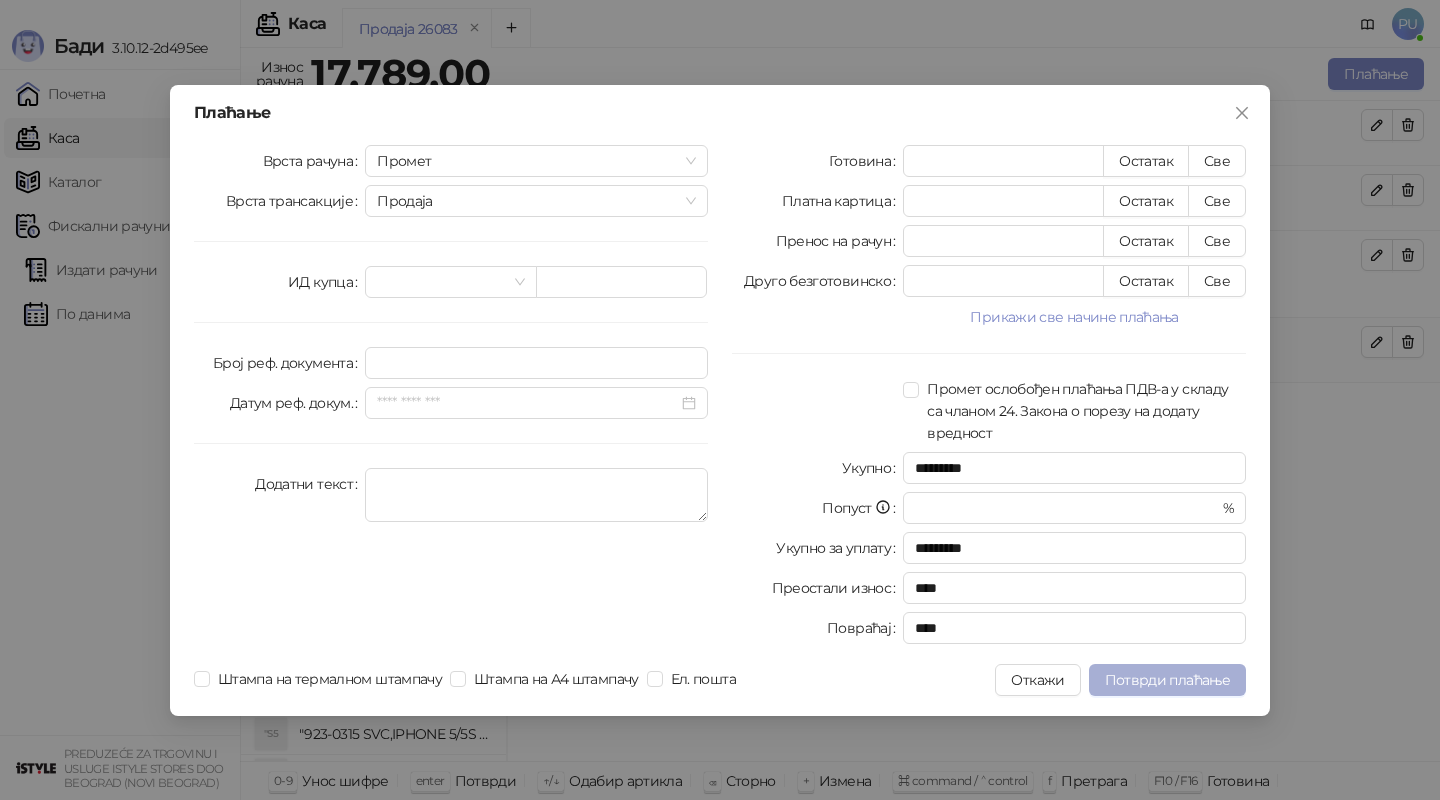 click on "Потврди плаћање" at bounding box center (1167, 680) 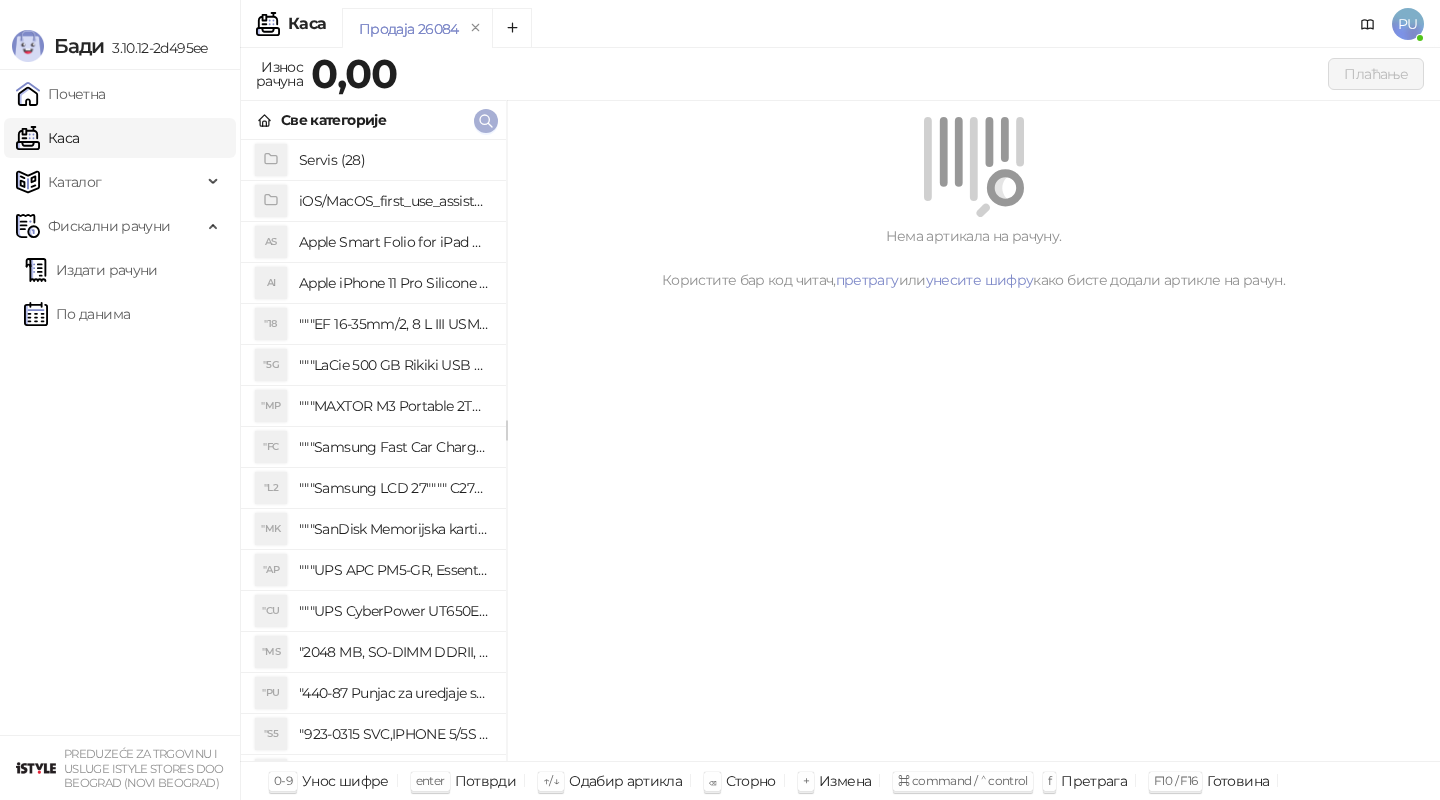 click at bounding box center (486, 120) 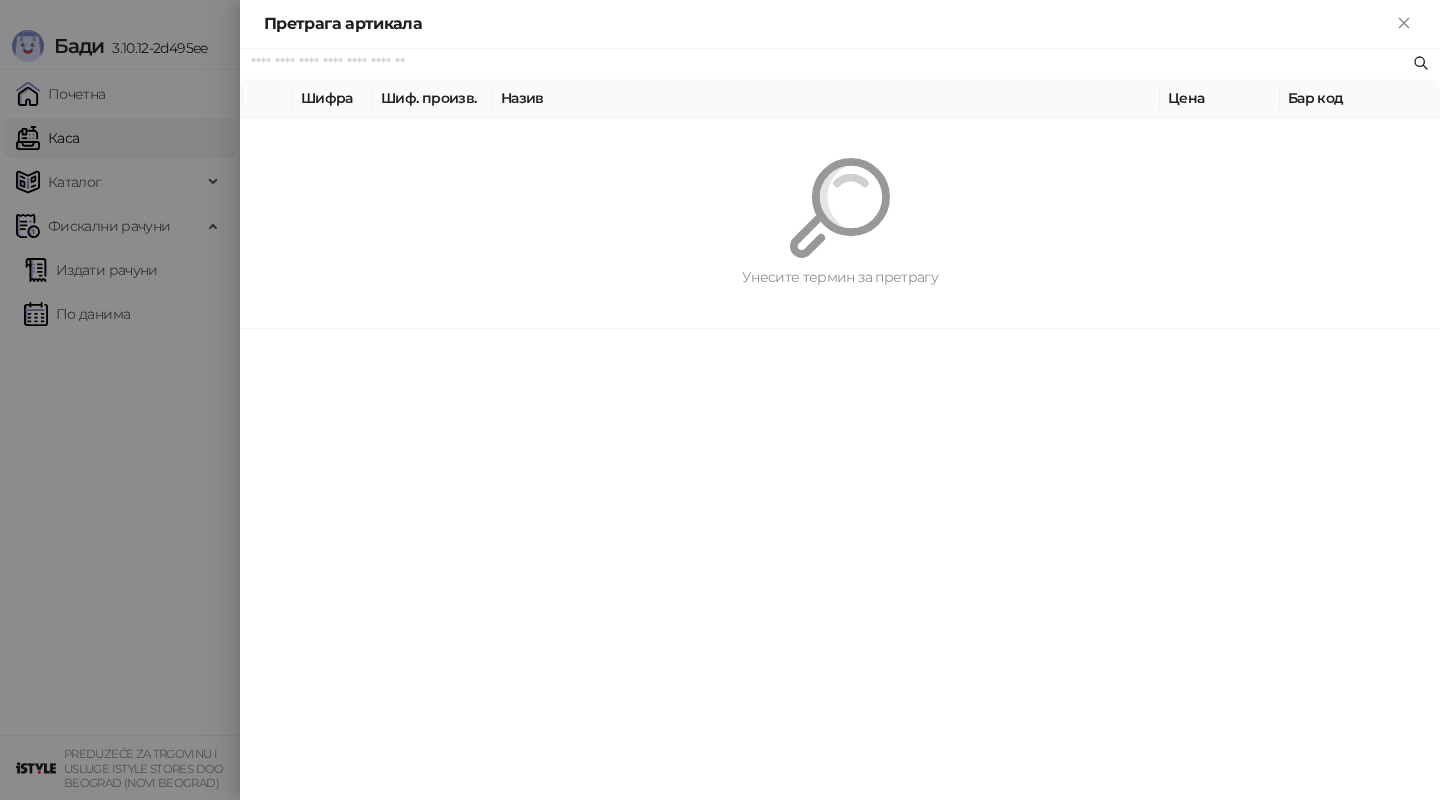 paste on "*********" 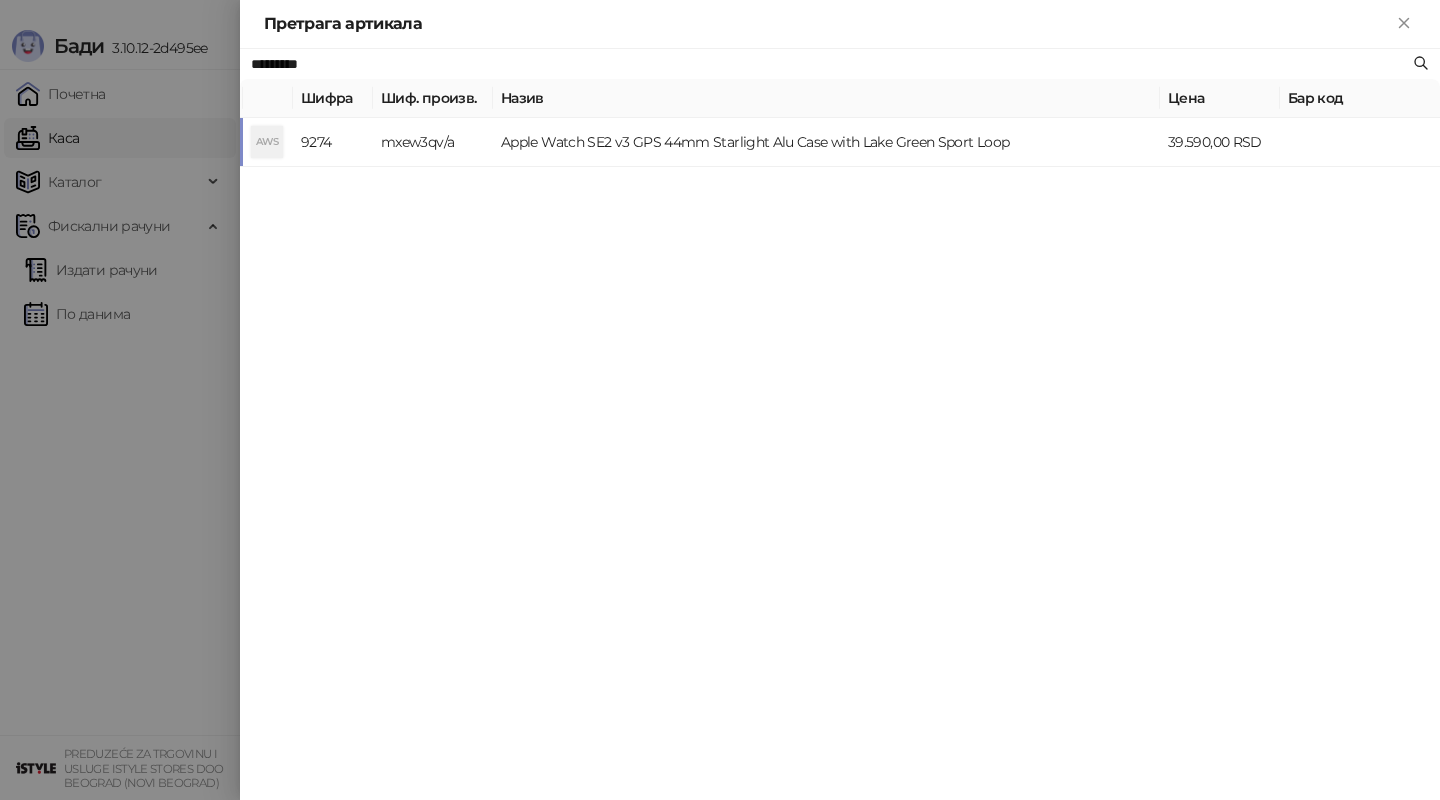 type on "*********" 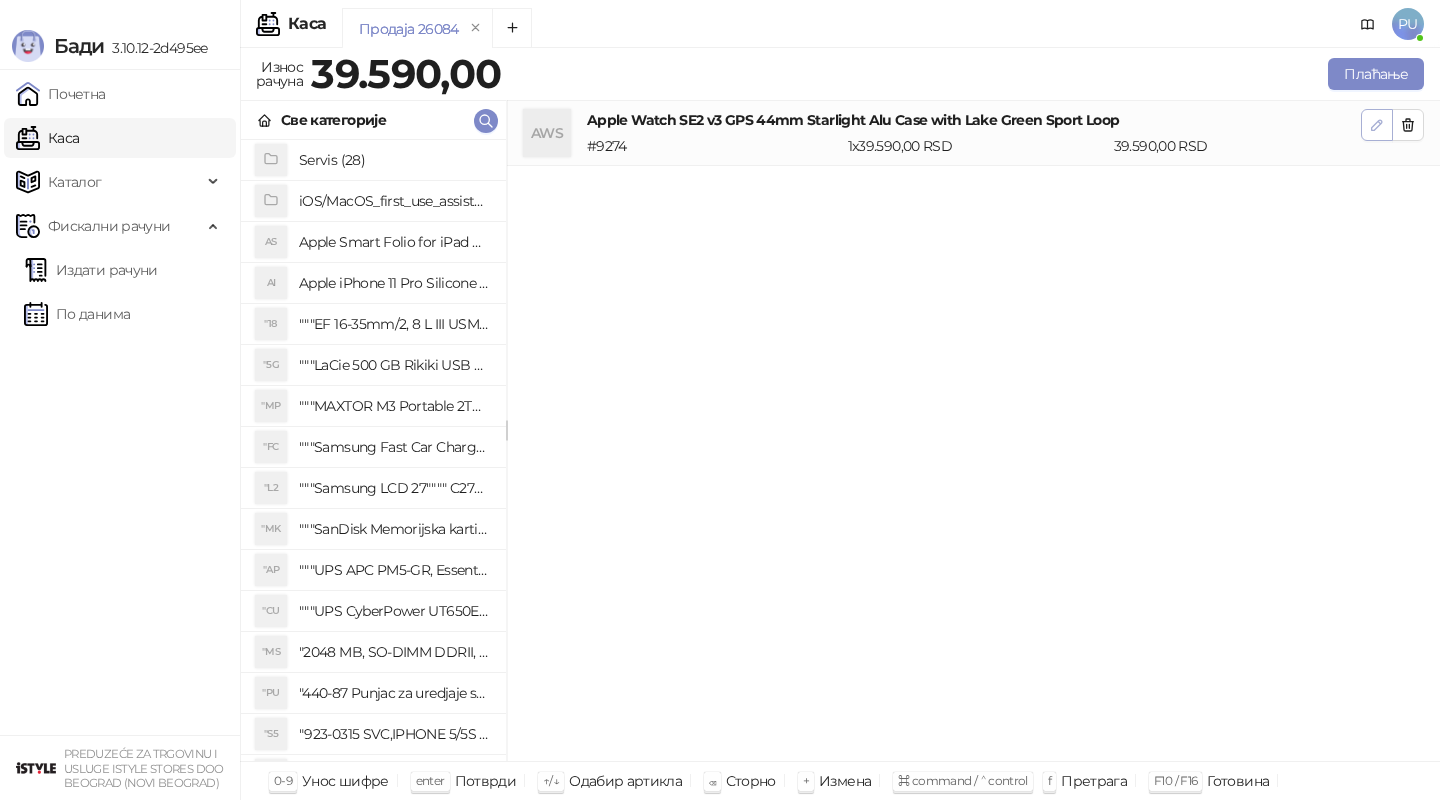 click at bounding box center [1377, 125] 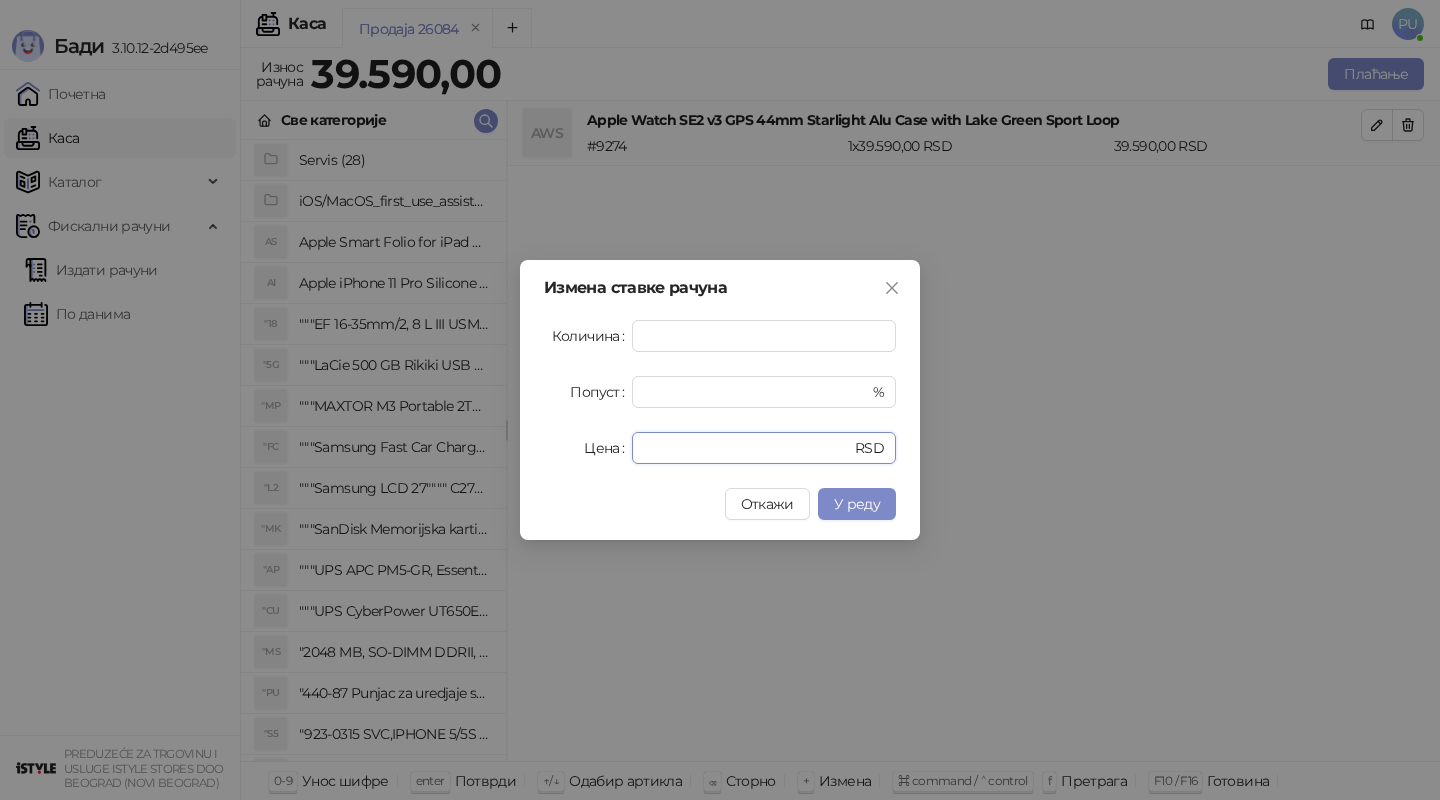 drag, startPoint x: 707, startPoint y: 447, endPoint x: 387, endPoint y: 401, distance: 323.28934 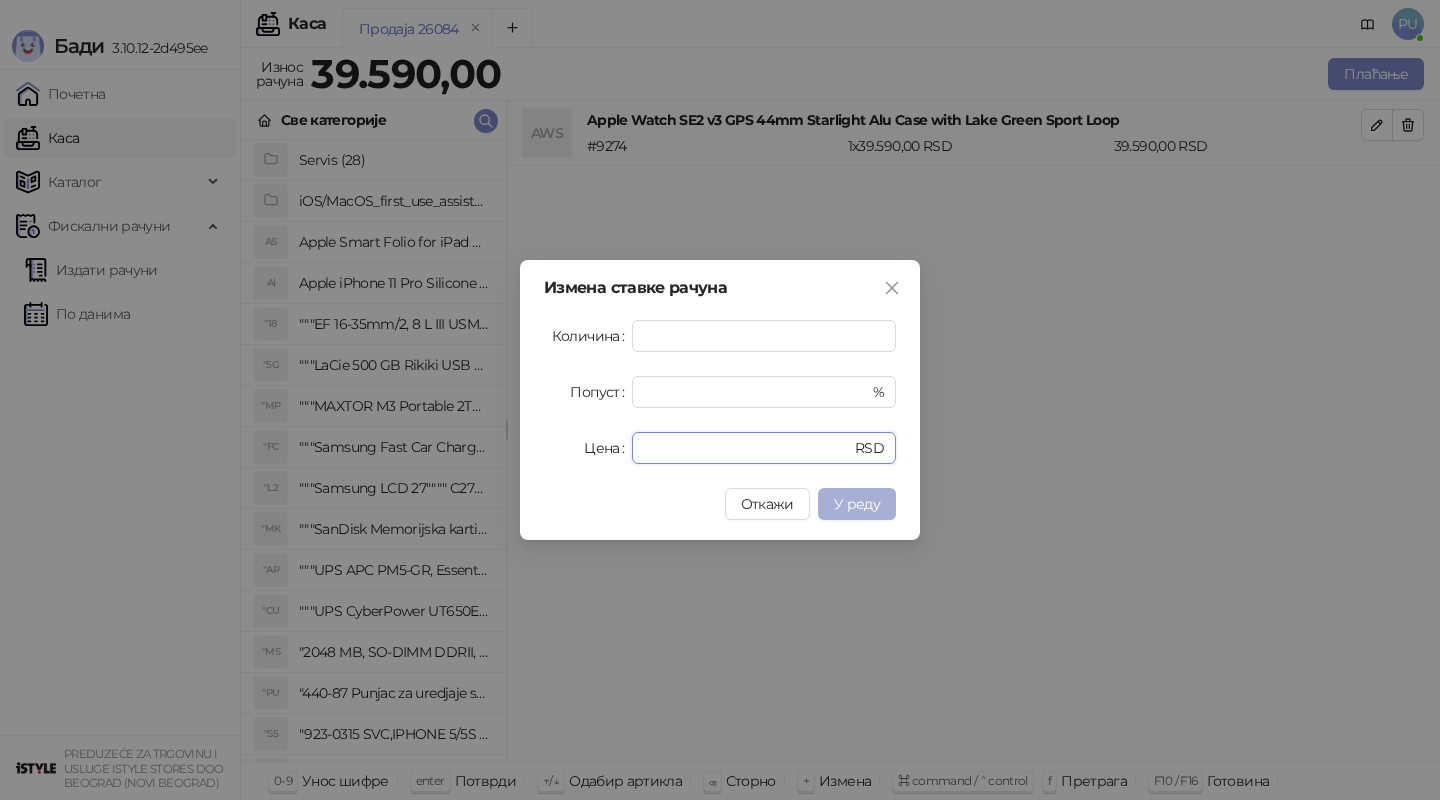 type on "*****" 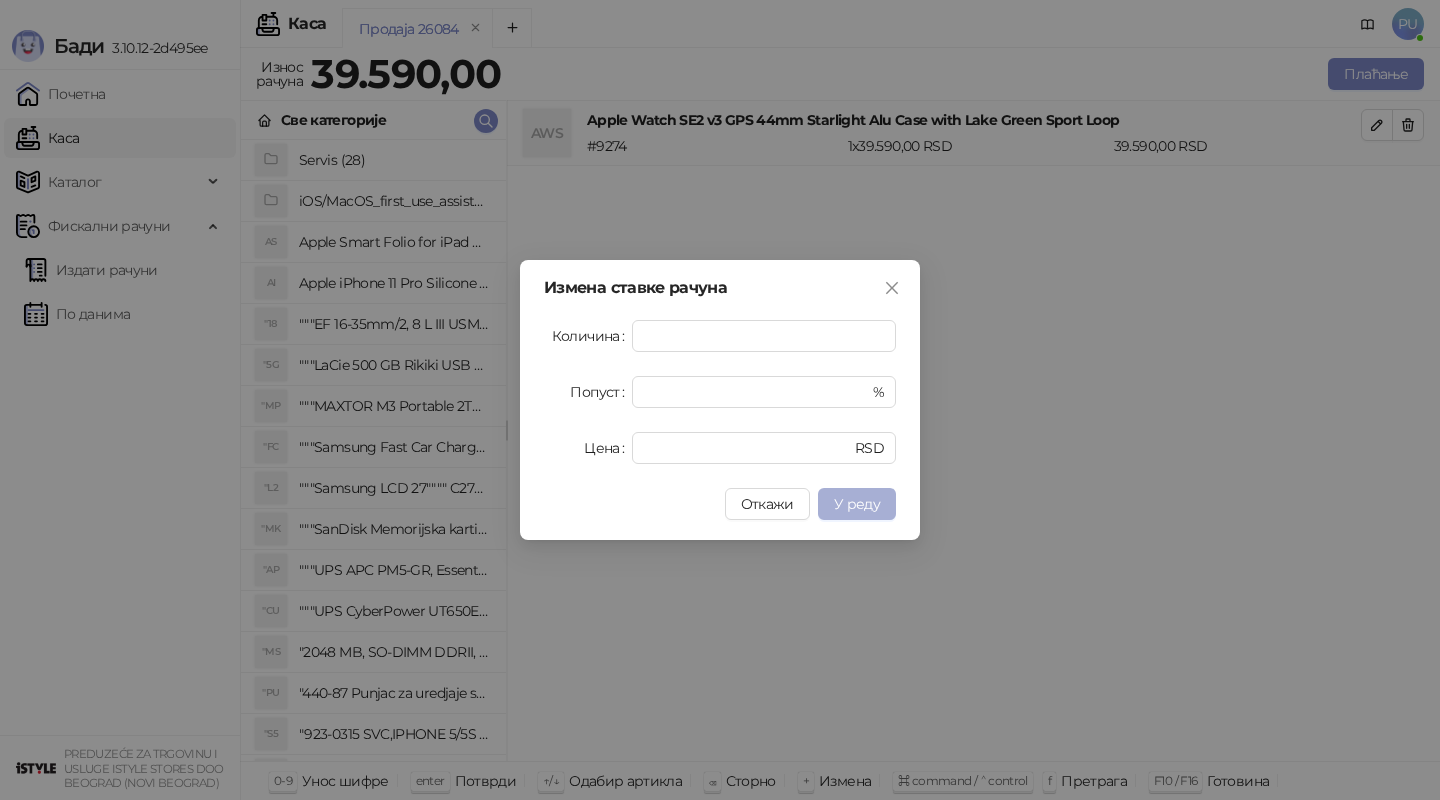 click on "У реду" at bounding box center [857, 504] 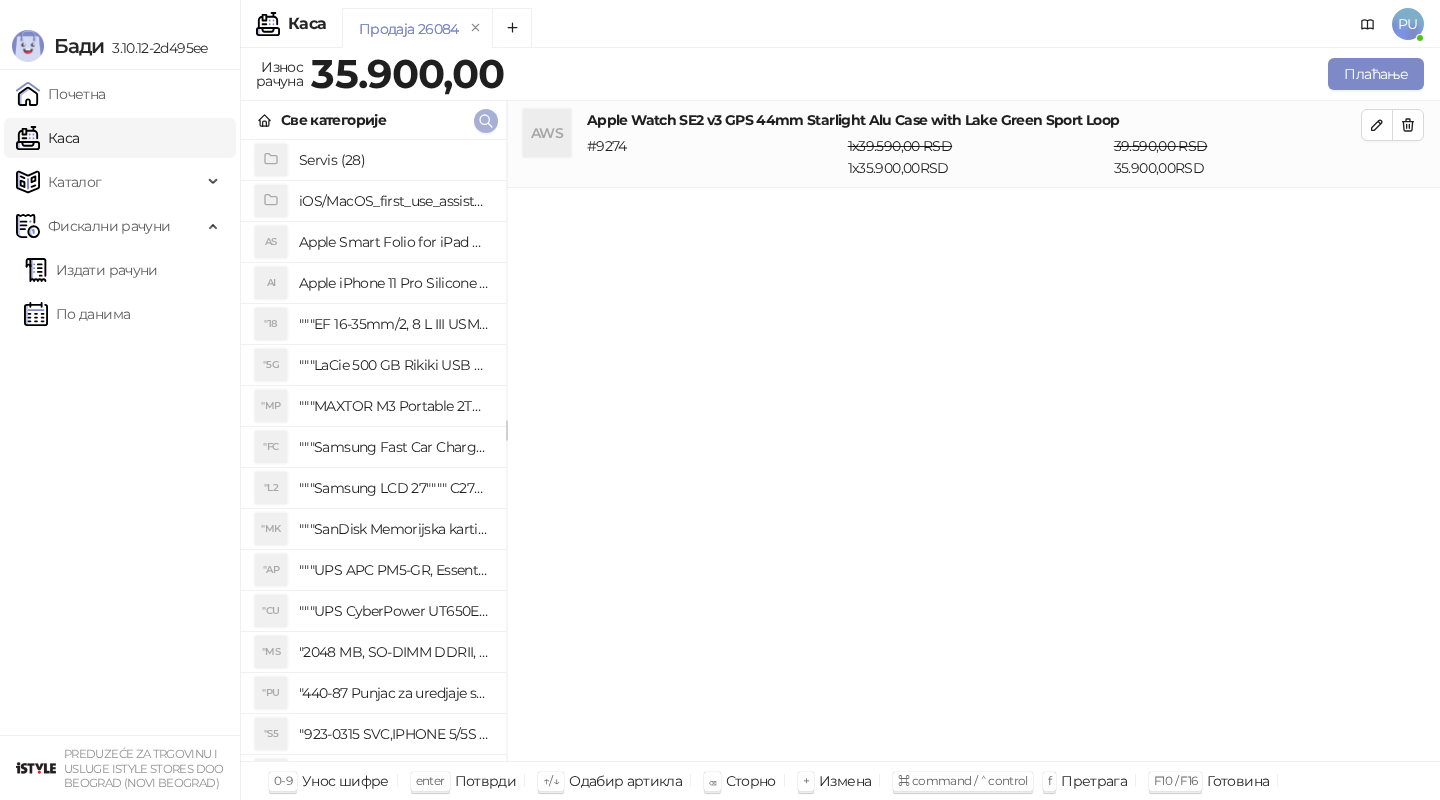 click 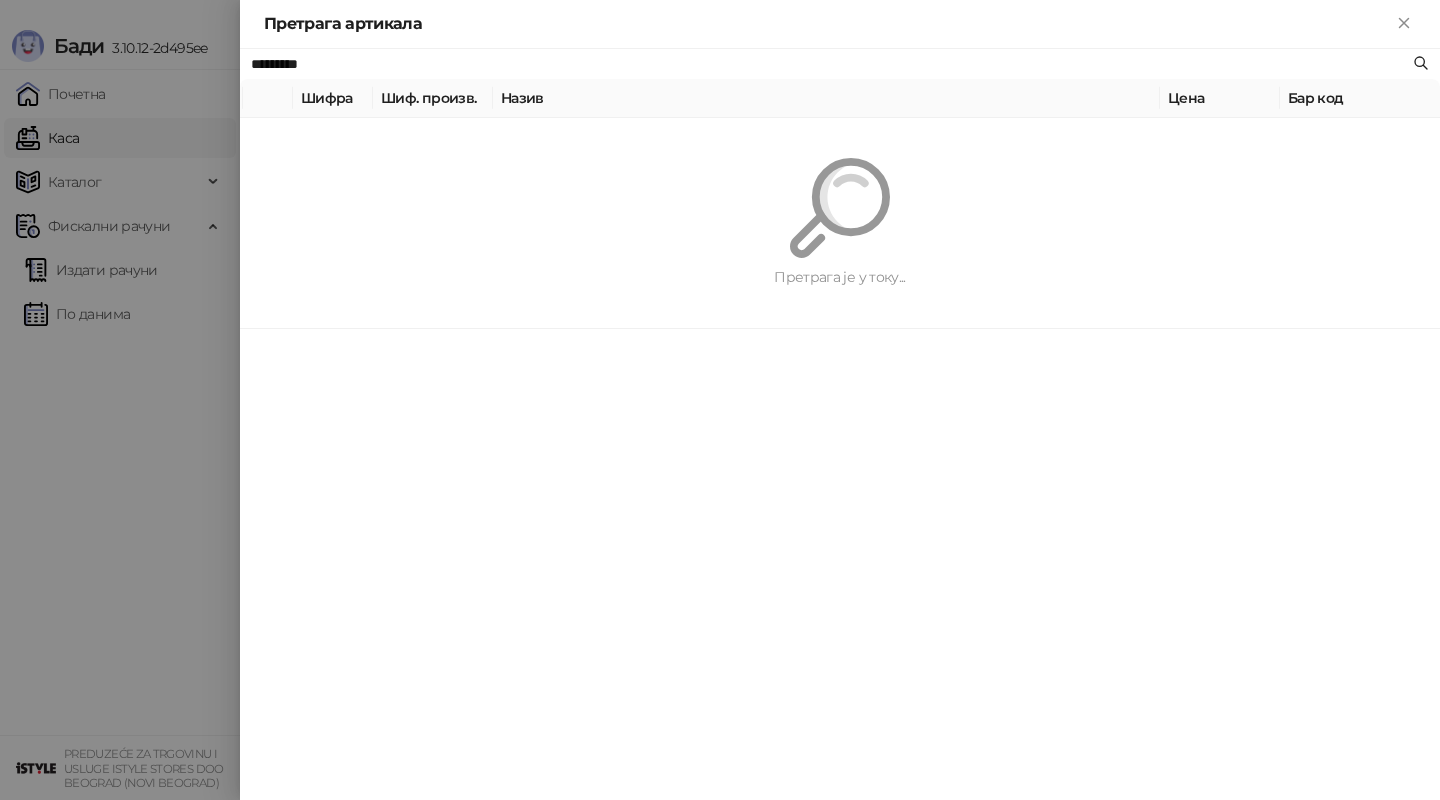paste on "**********" 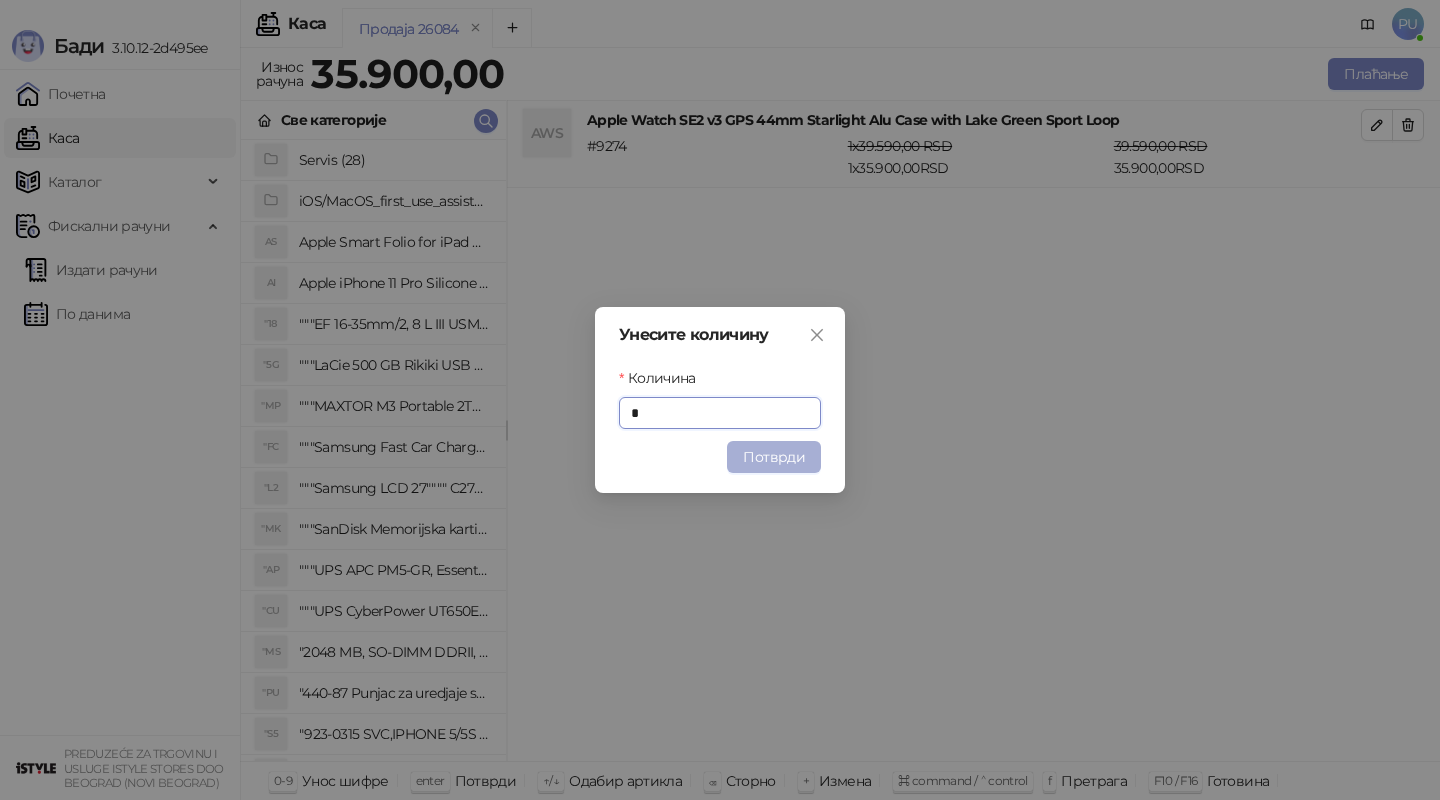 click on "Потврди" at bounding box center [774, 457] 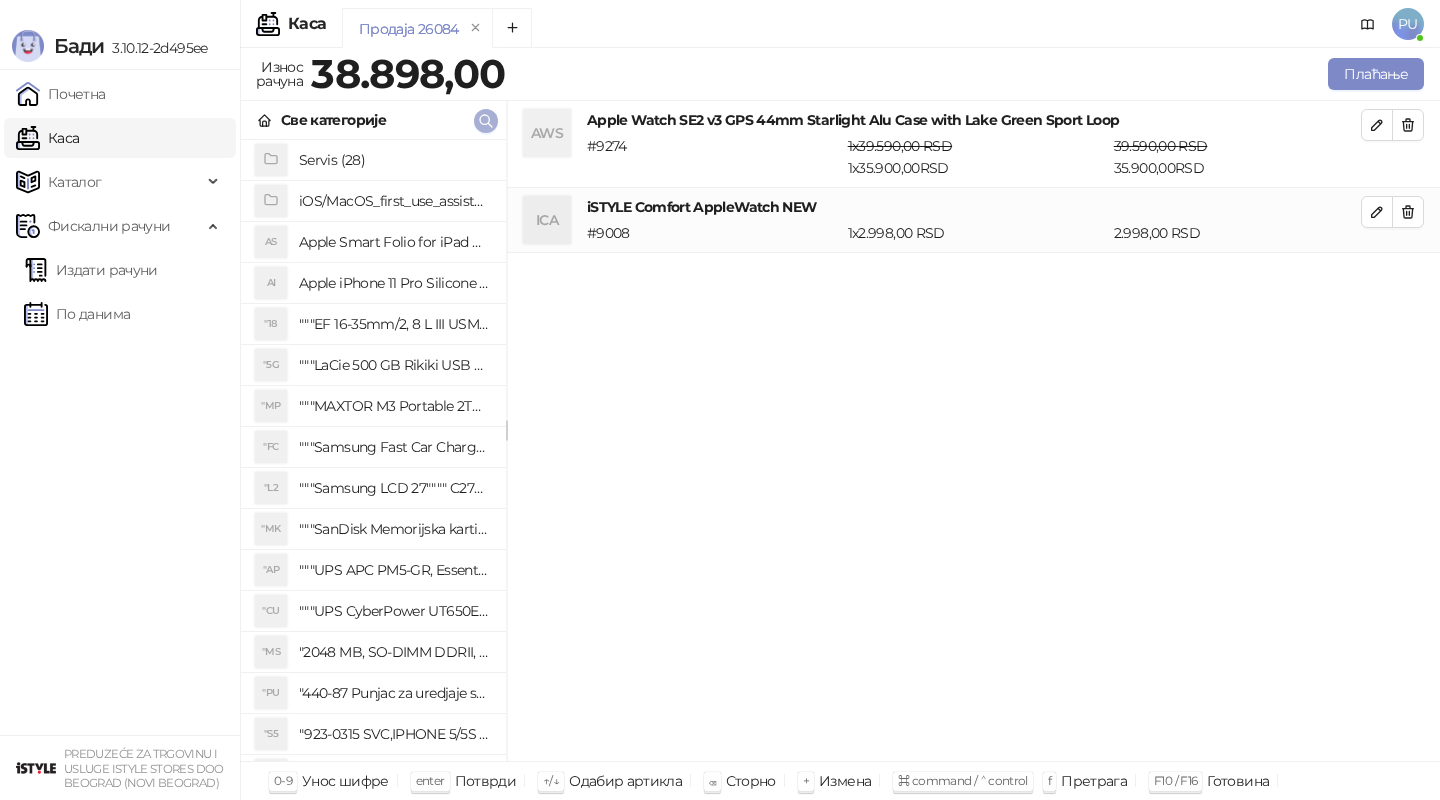 click 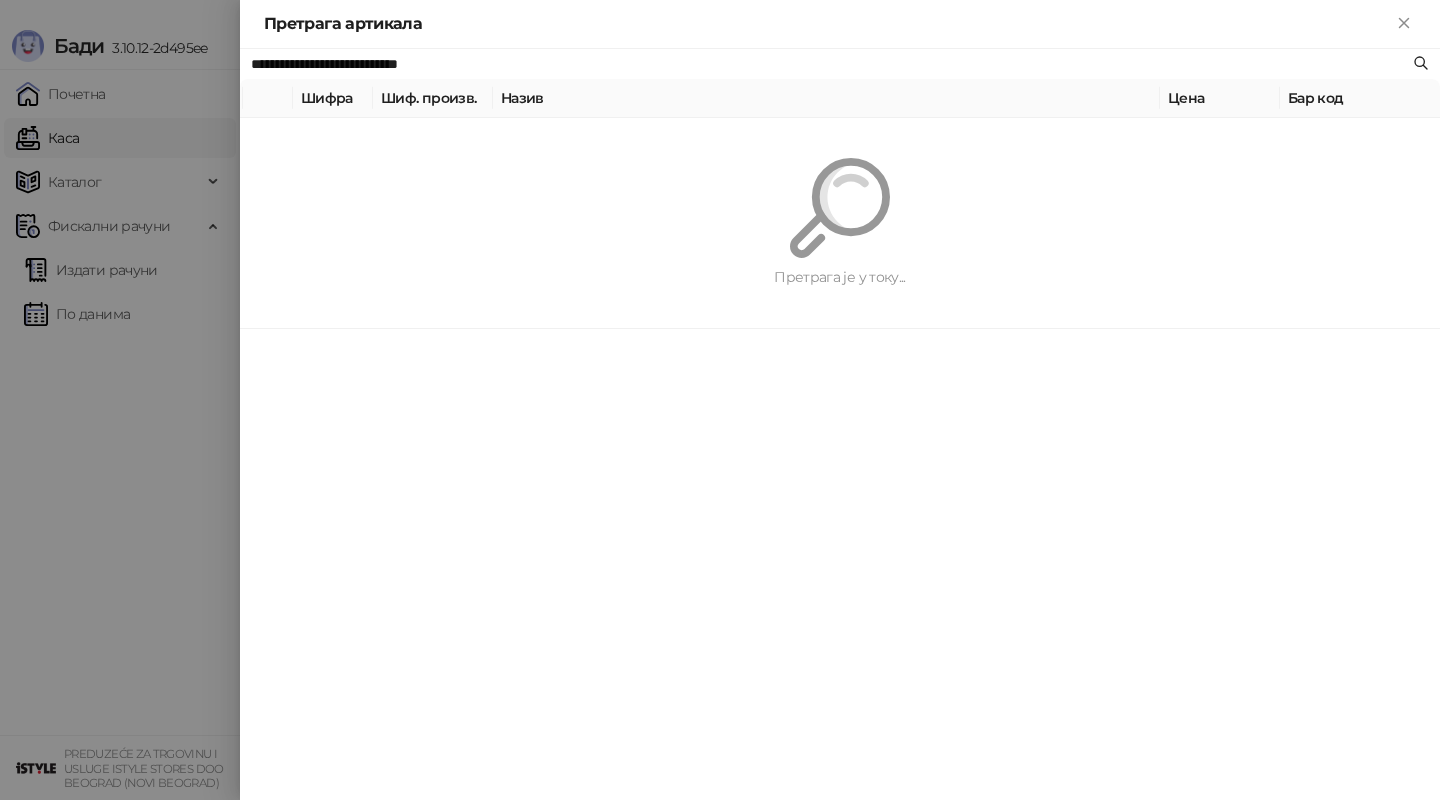paste 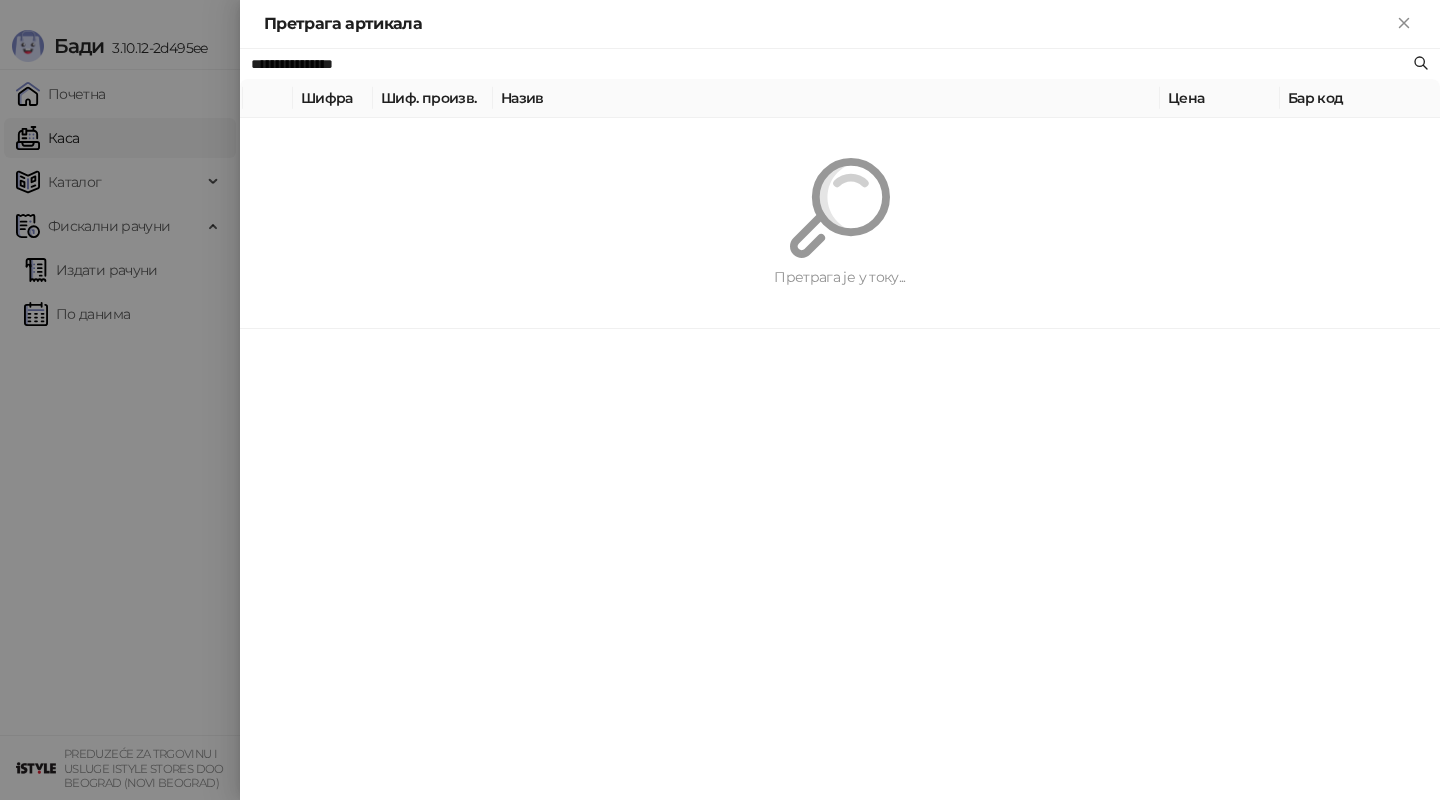 type on "**********" 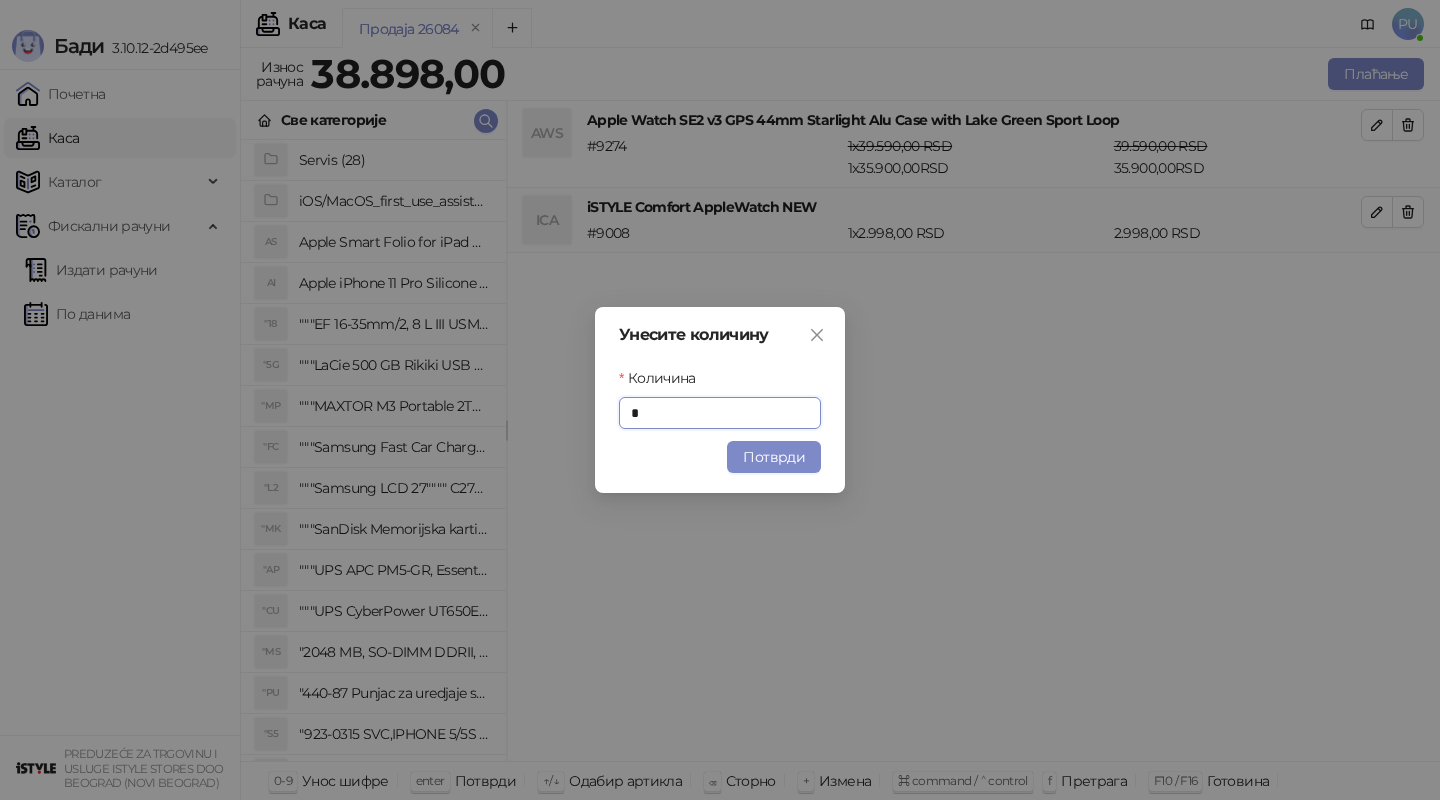 click on "Унесите количину Количина * Потврди" at bounding box center (720, 400) 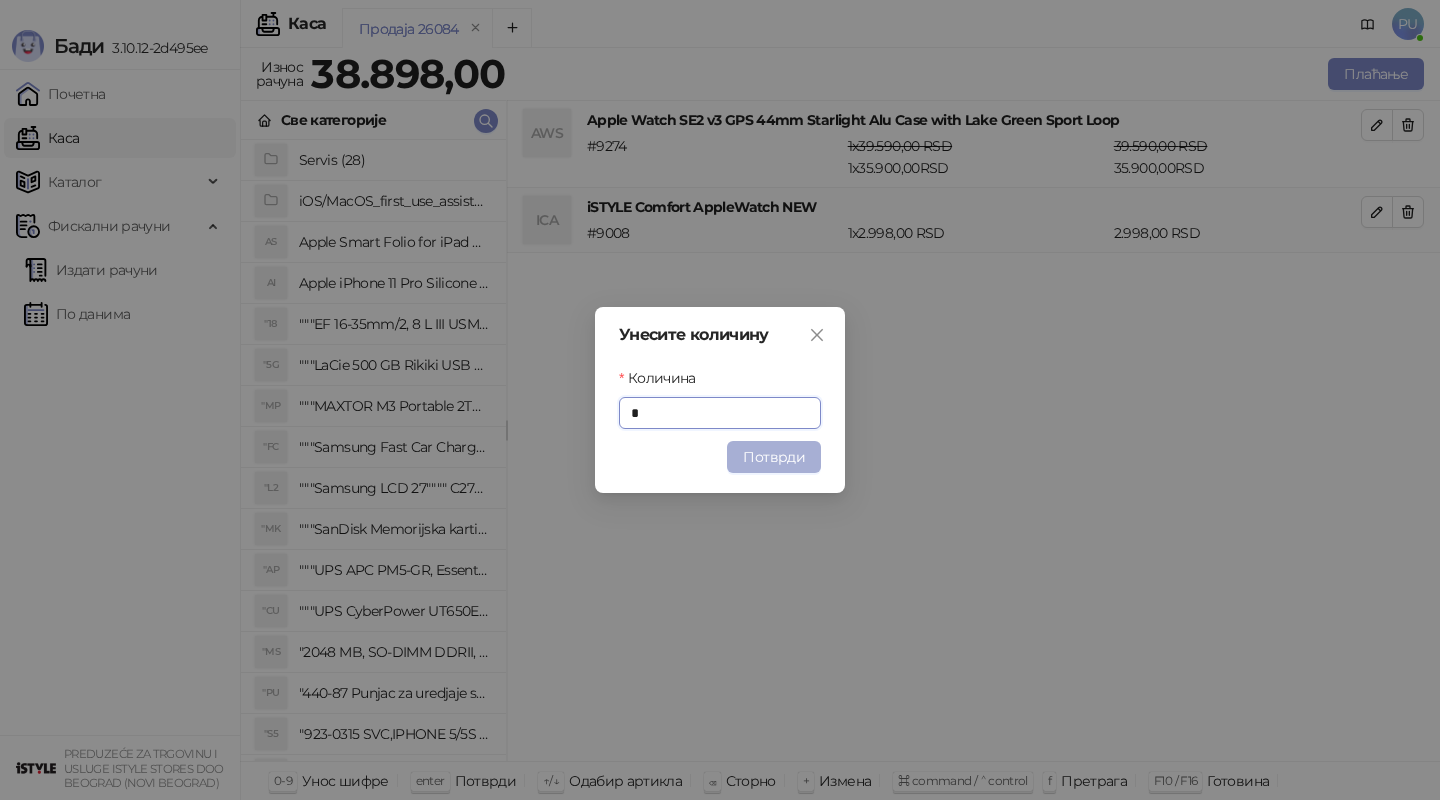 click on "Потврди" at bounding box center [774, 457] 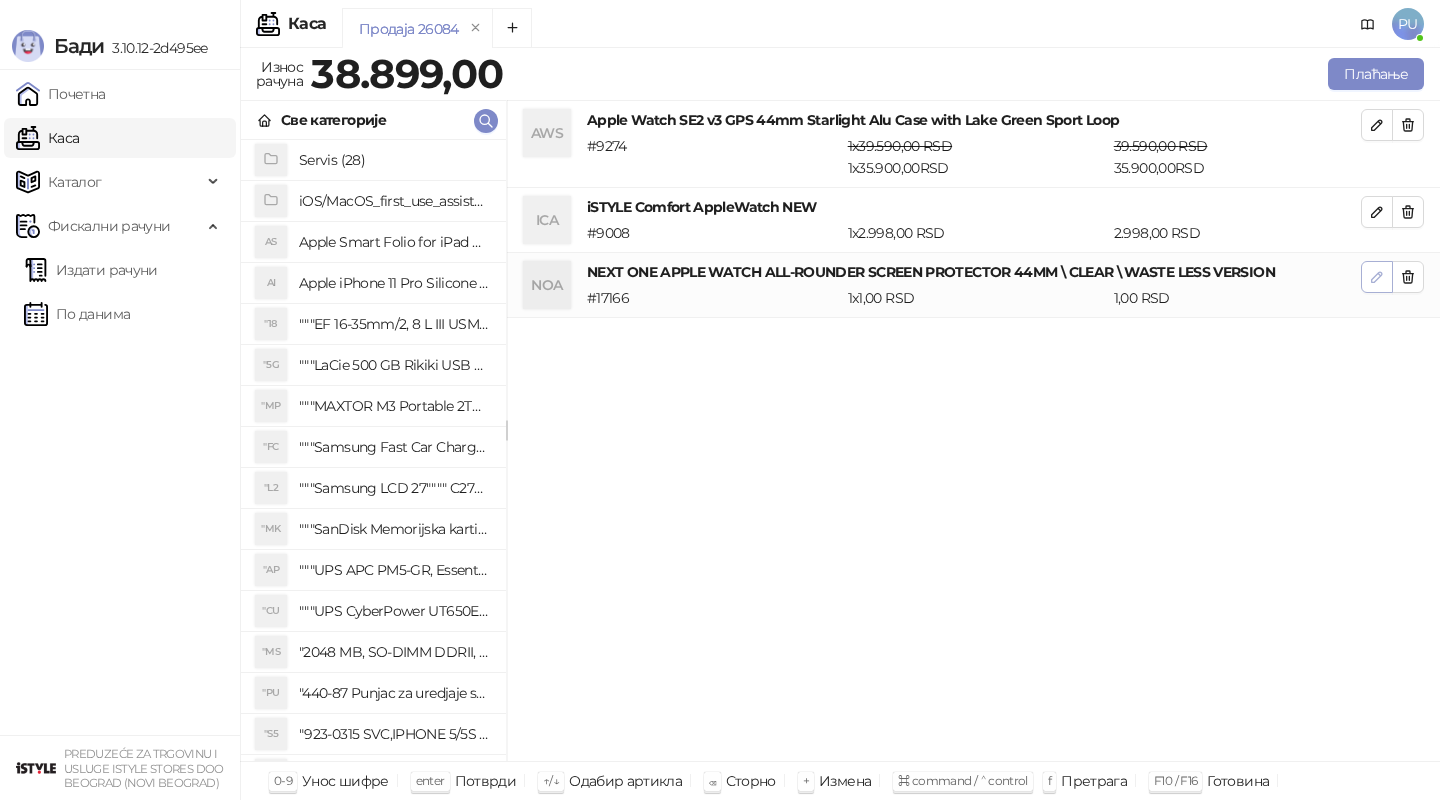 click at bounding box center [1377, 277] 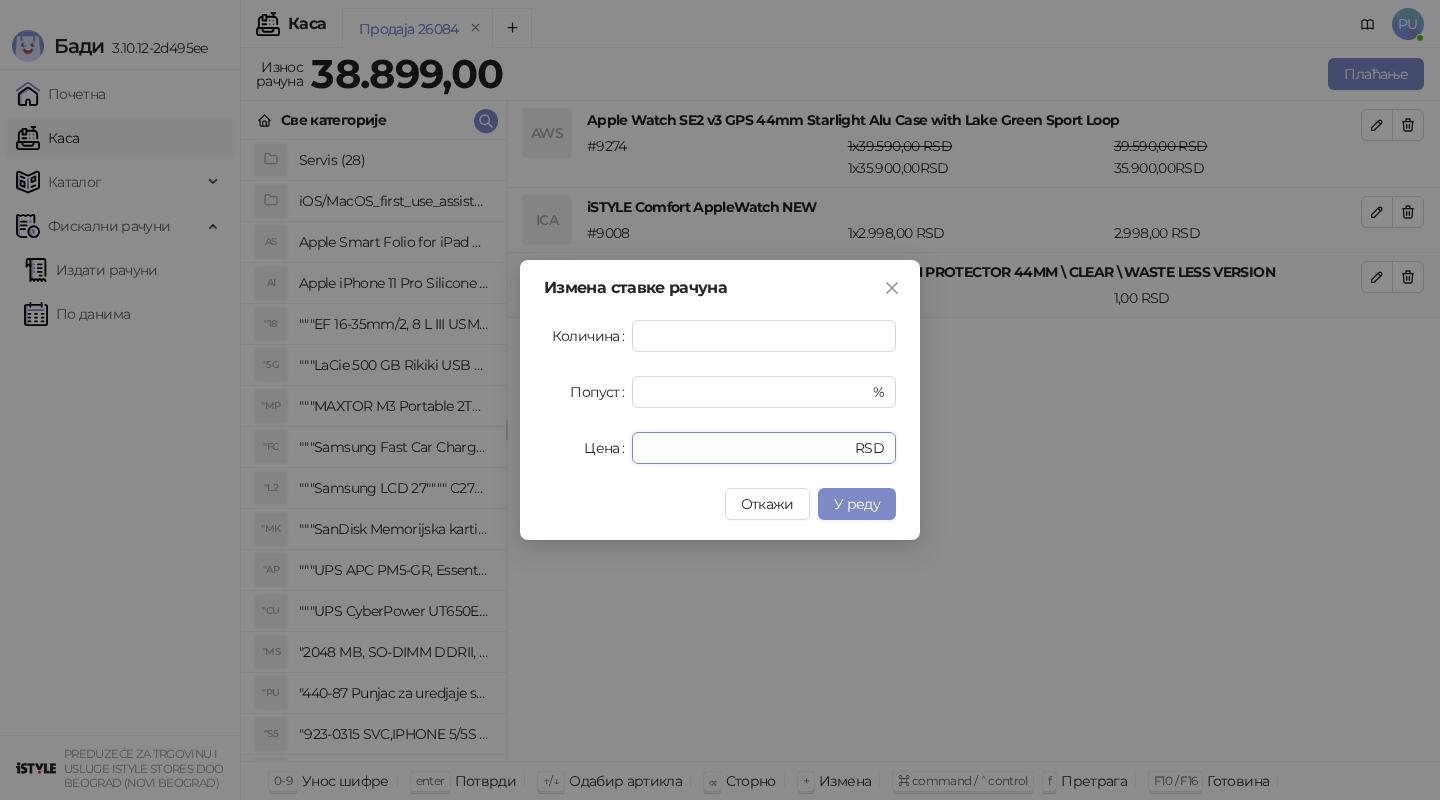 drag, startPoint x: 693, startPoint y: 448, endPoint x: 590, endPoint y: 448, distance: 103 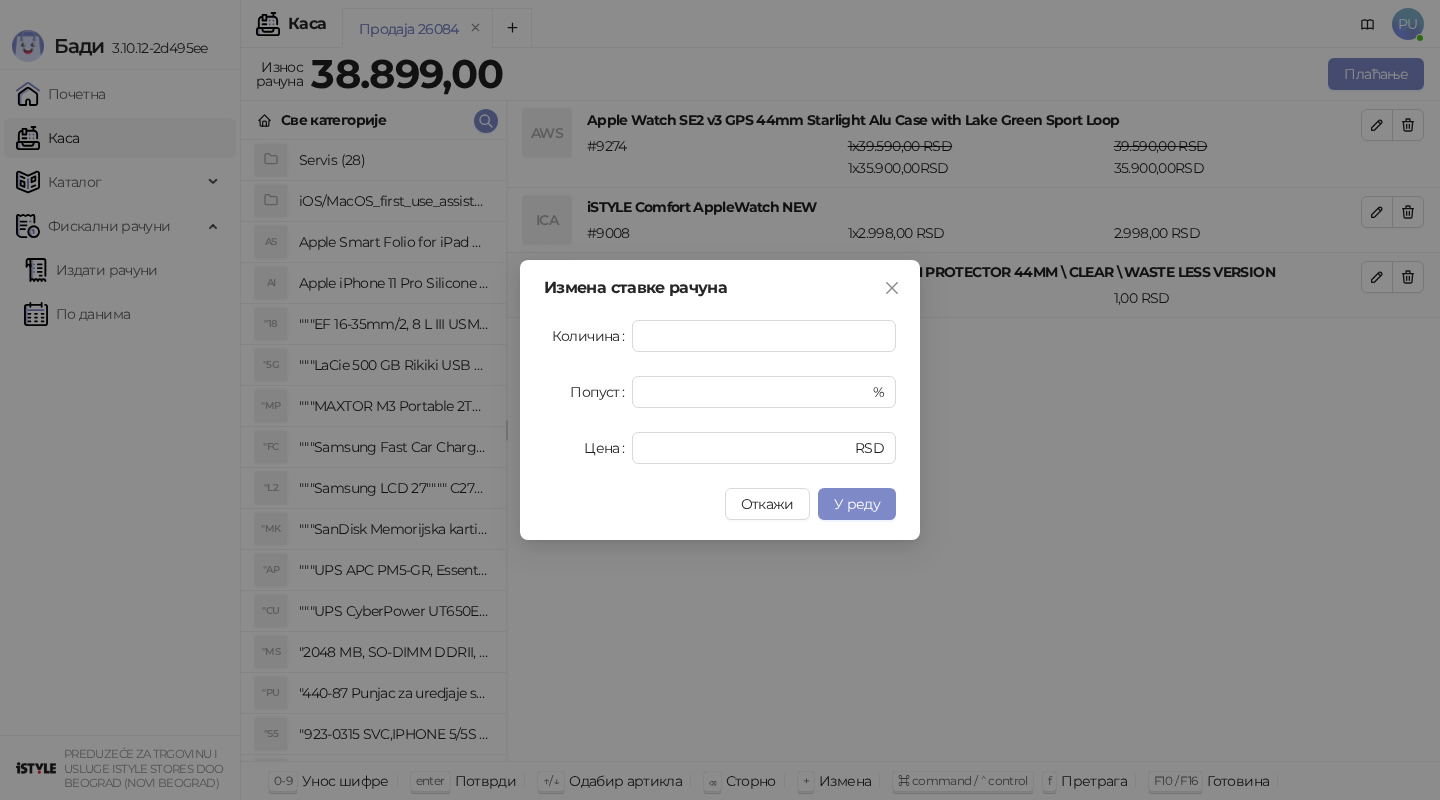 click on "Измена ставке рачуна Количина * Попуст * % Цена * RSD Откажи У реду" at bounding box center [720, 400] 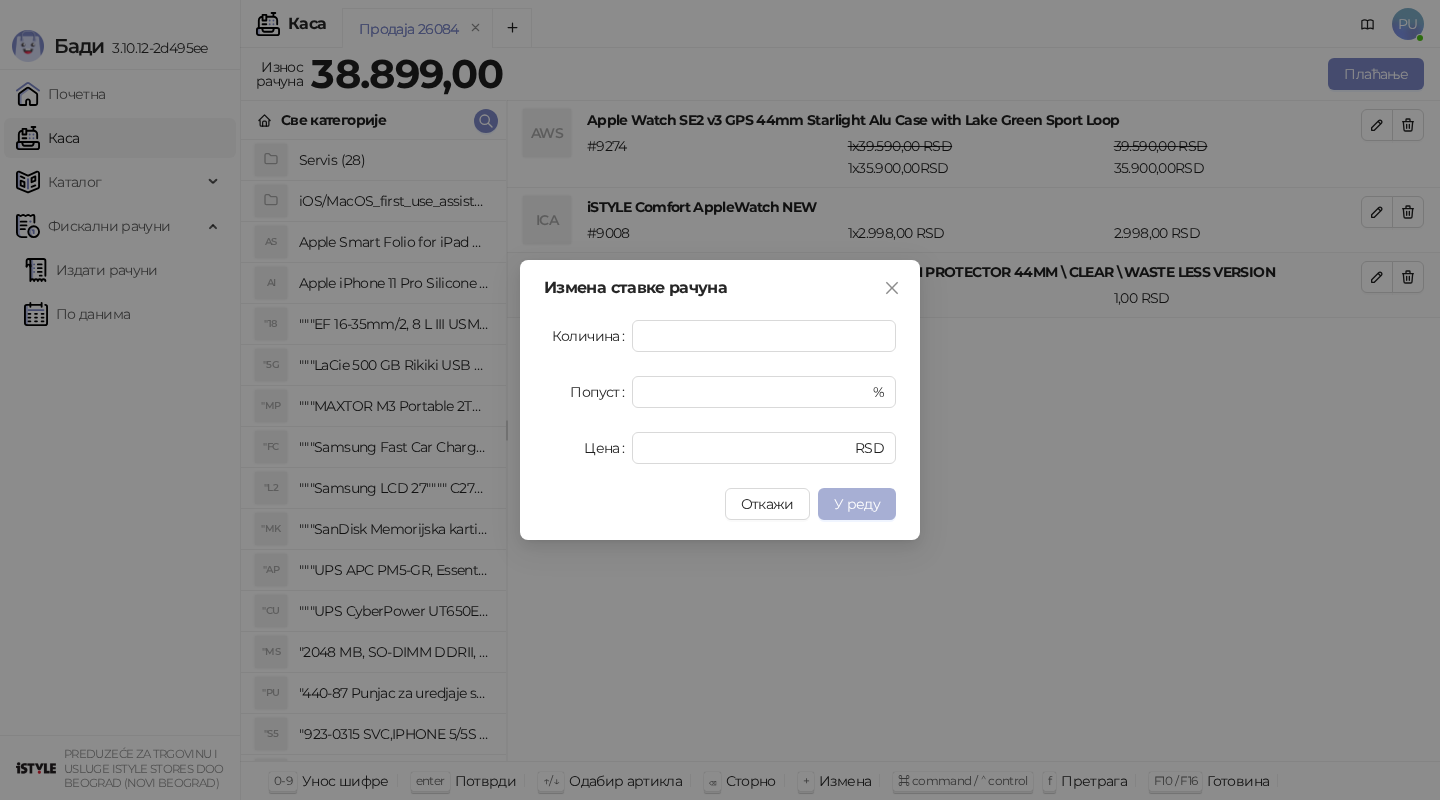 click on "У реду" at bounding box center [857, 504] 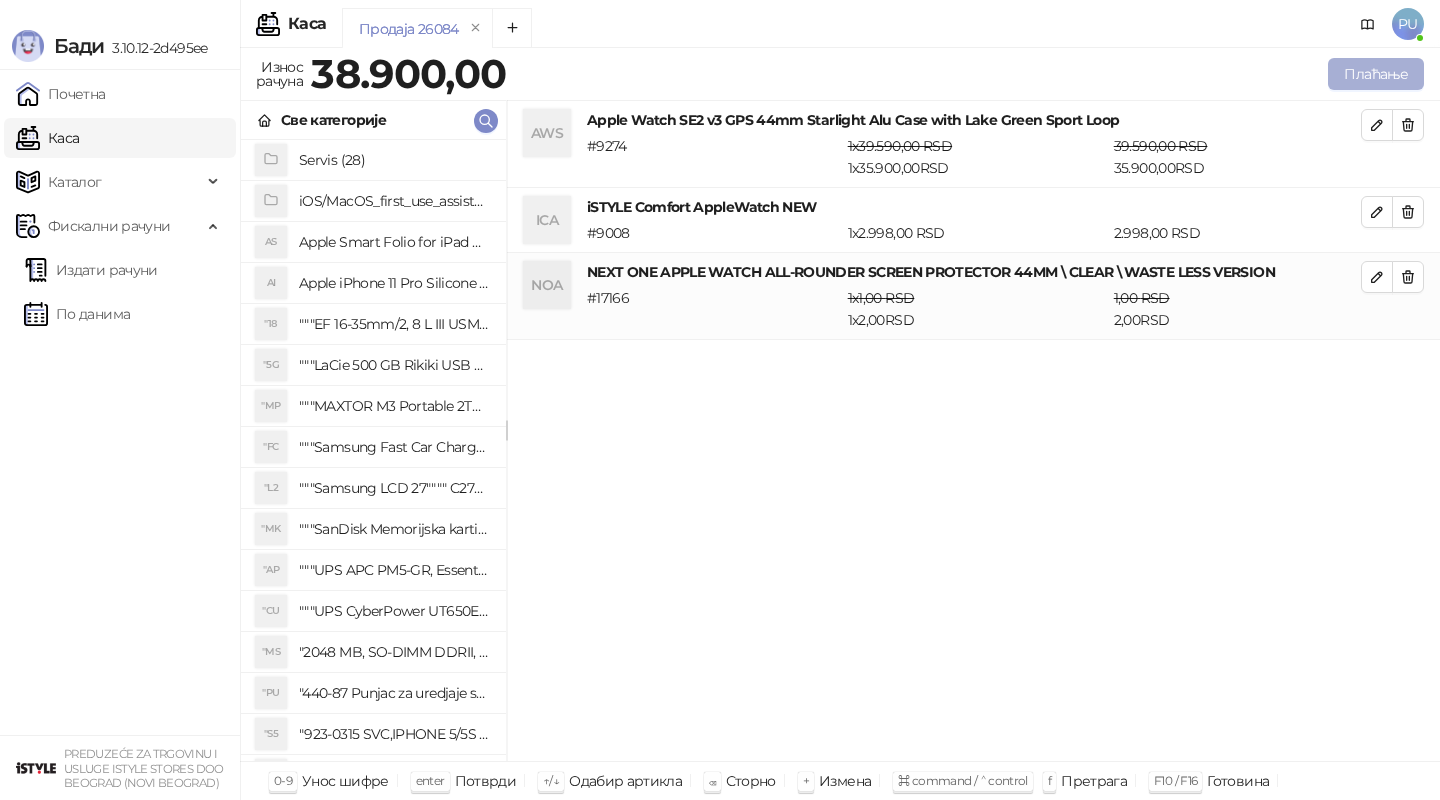 click on "Плаћање" at bounding box center (1376, 74) 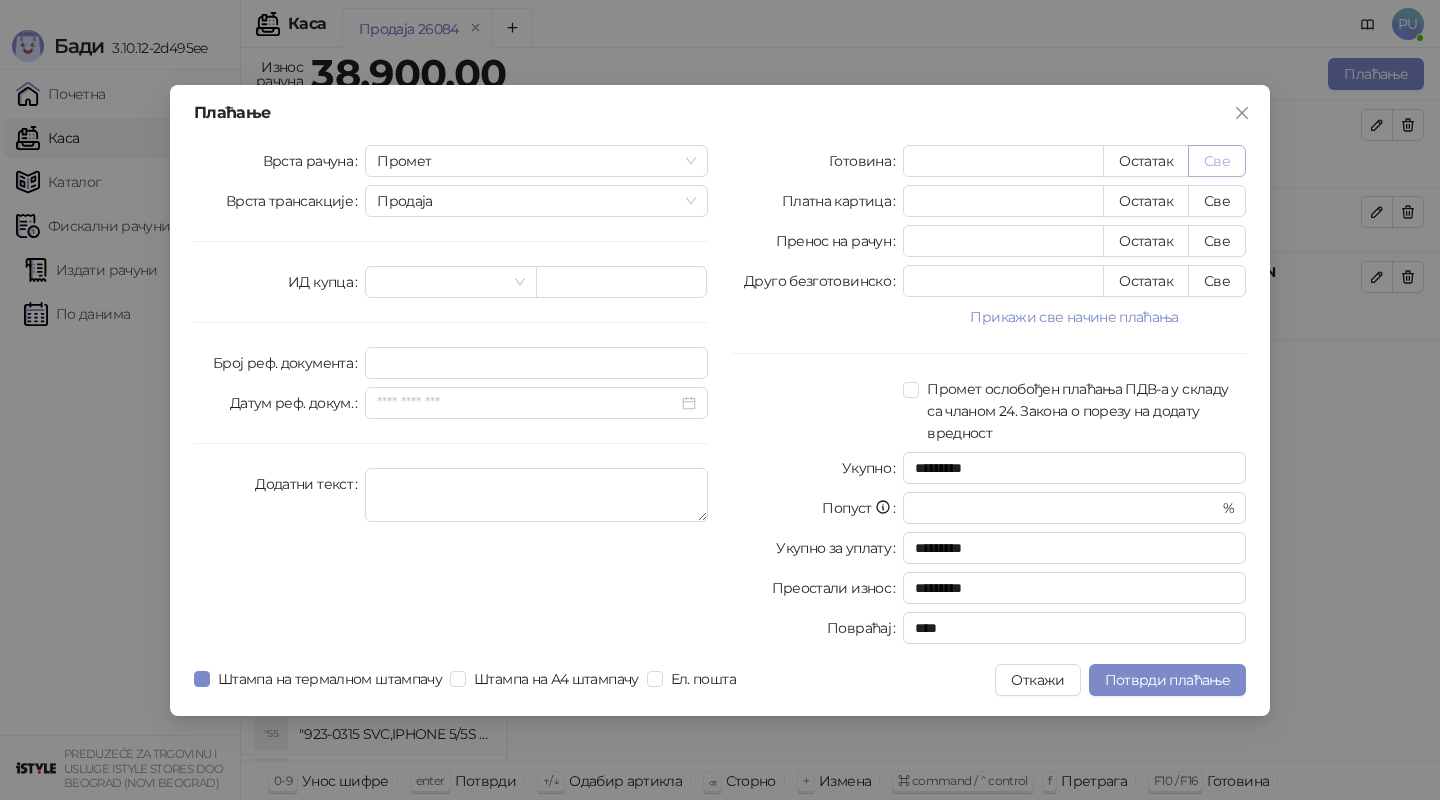 click on "Све" at bounding box center (1217, 161) 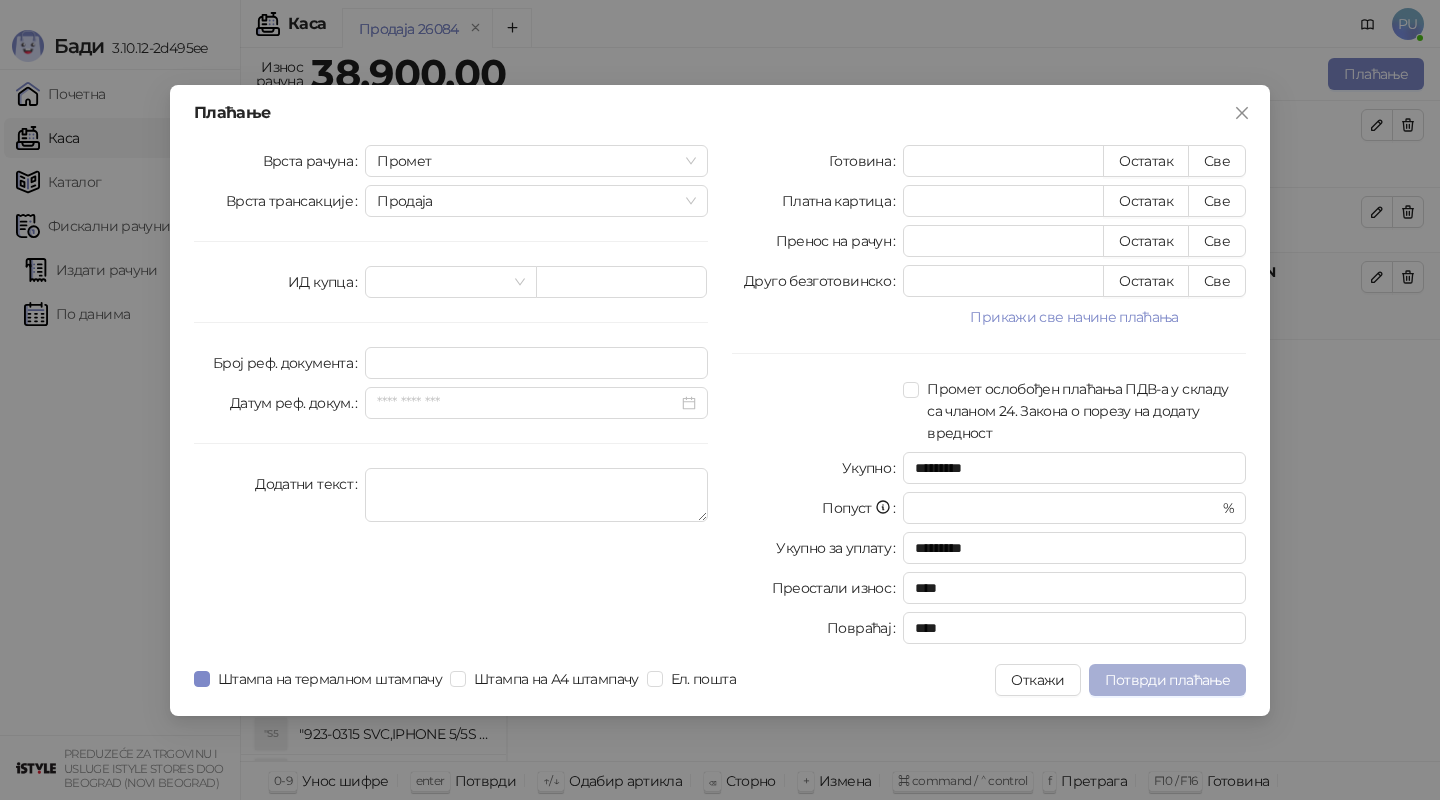 click on "Потврди плаћање" at bounding box center [1167, 680] 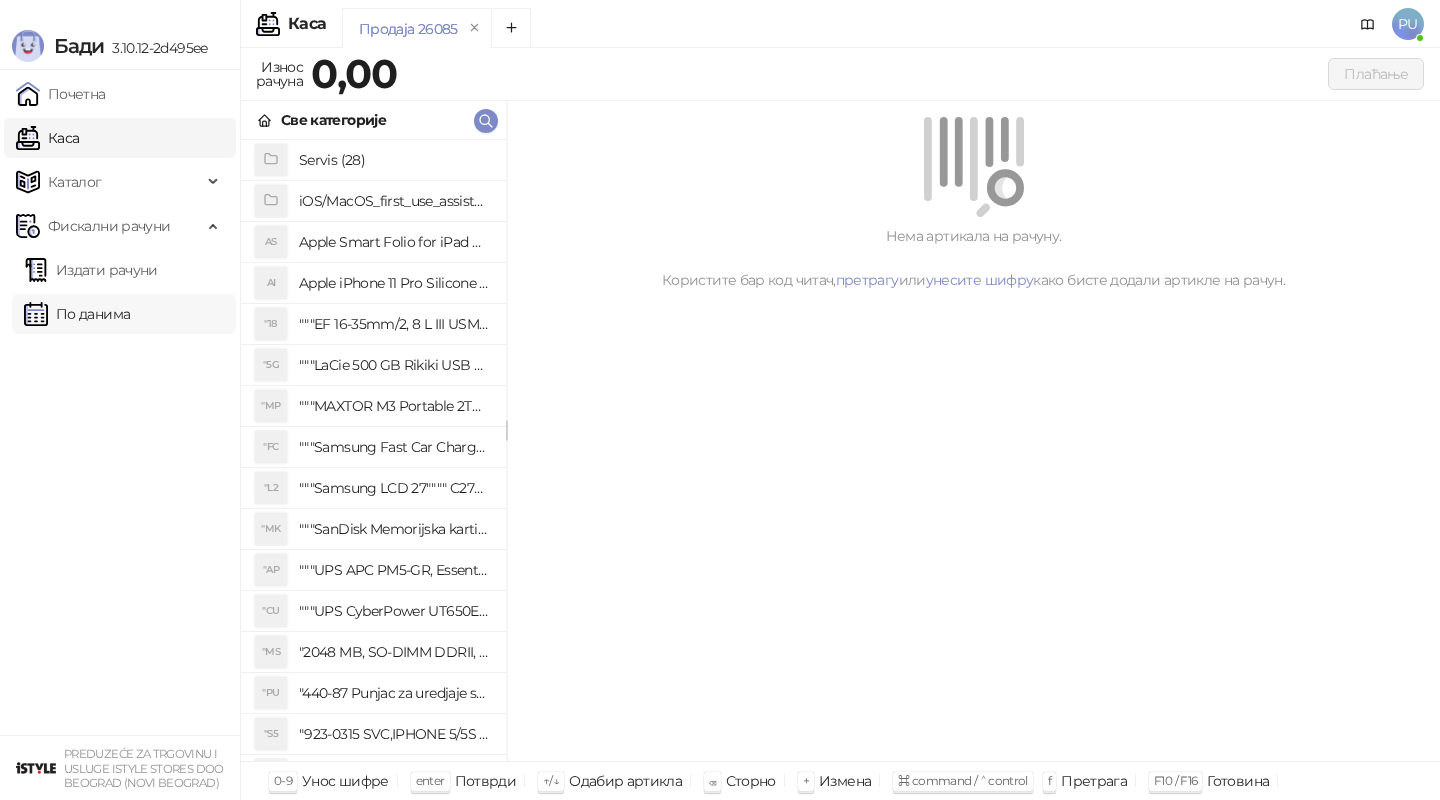 click on "По данима" at bounding box center (77, 314) 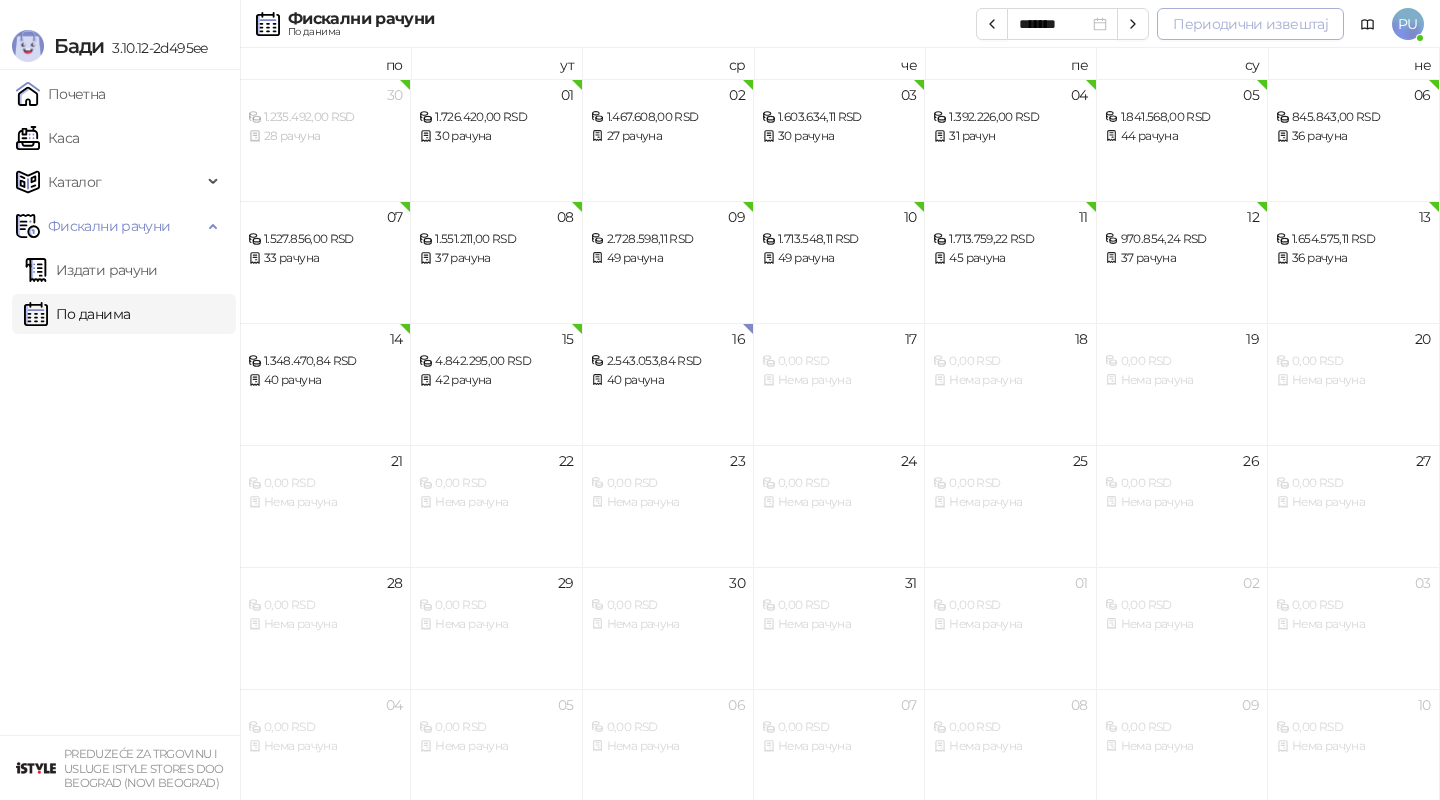click on "Периодични извештај" at bounding box center (1250, 24) 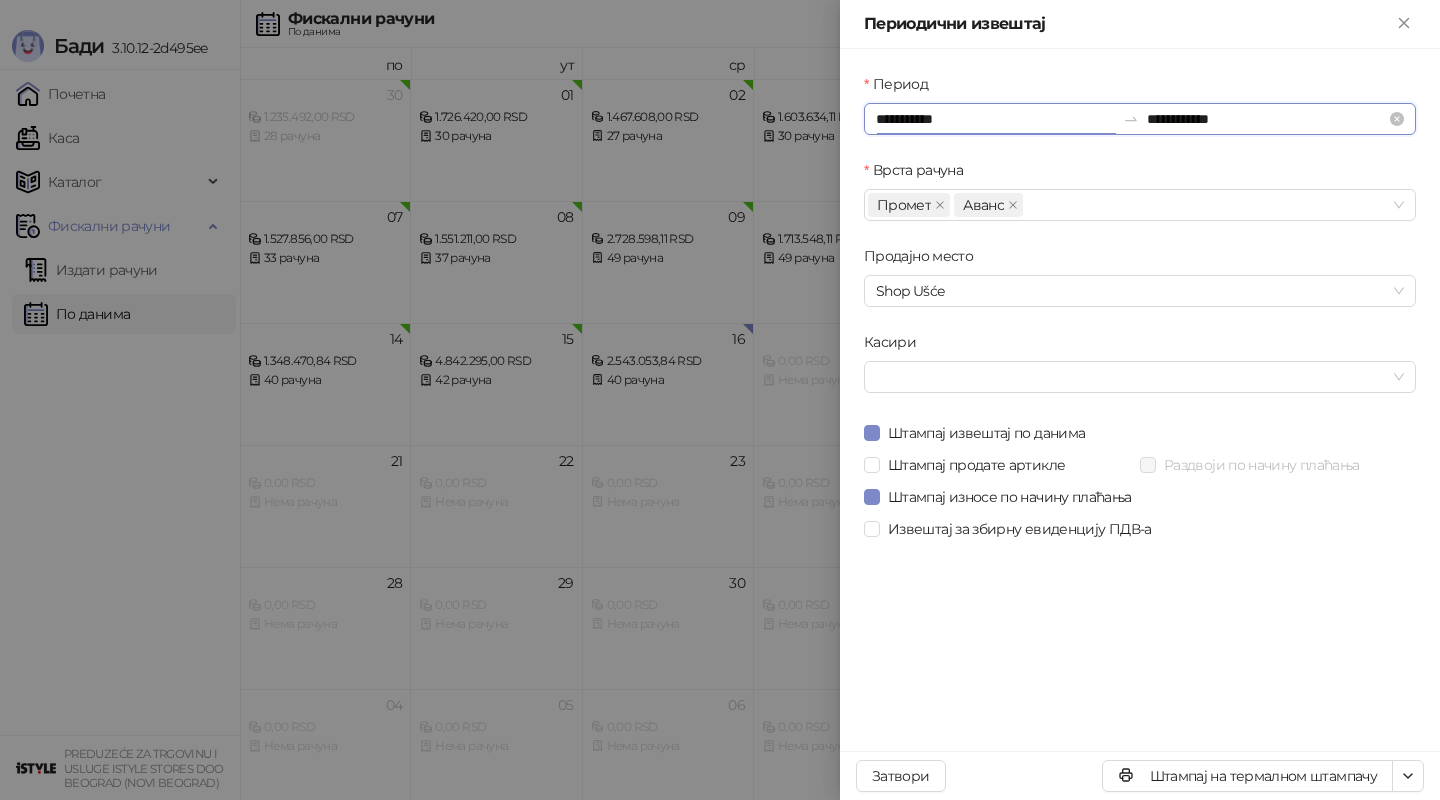 click on "**********" at bounding box center (995, 119) 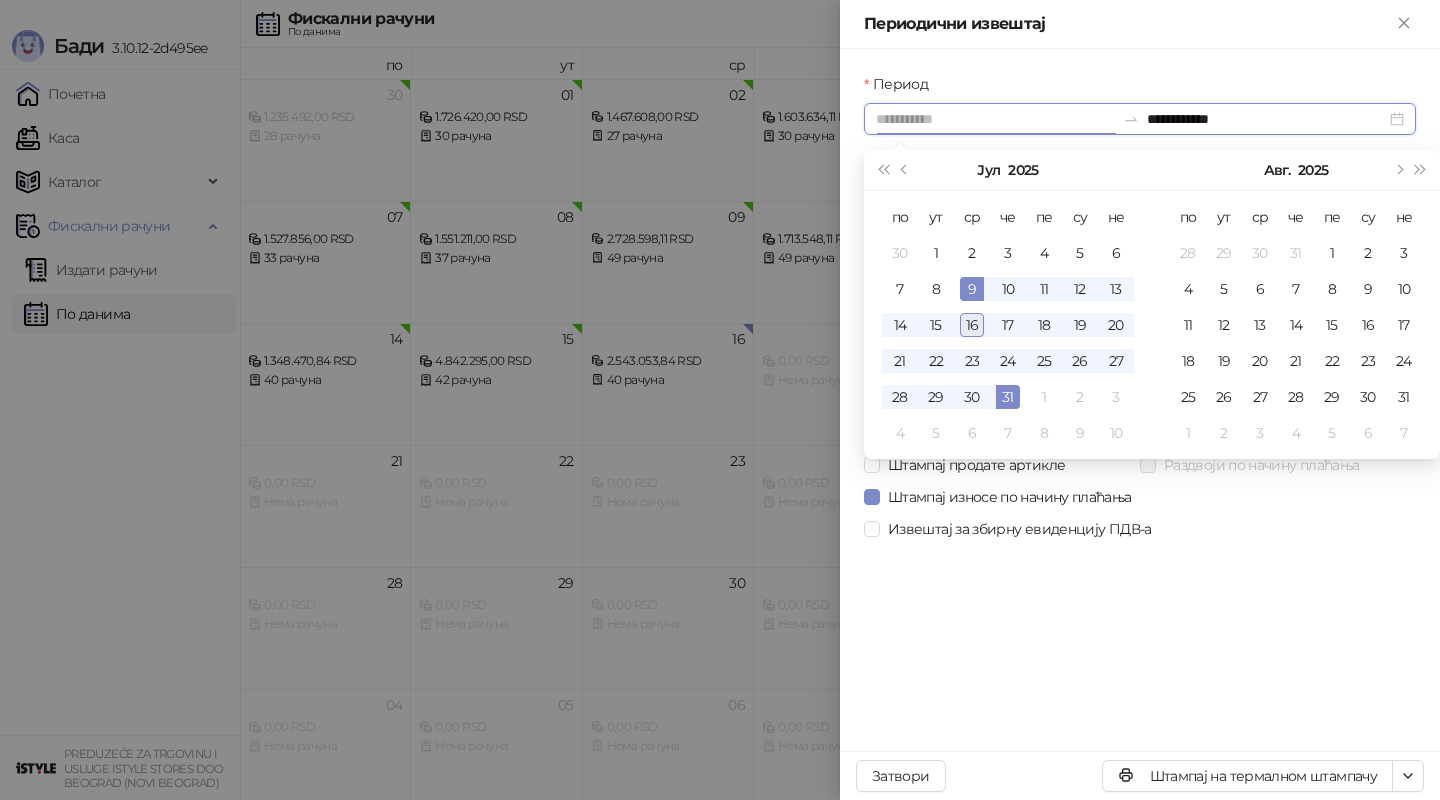 type on "**********" 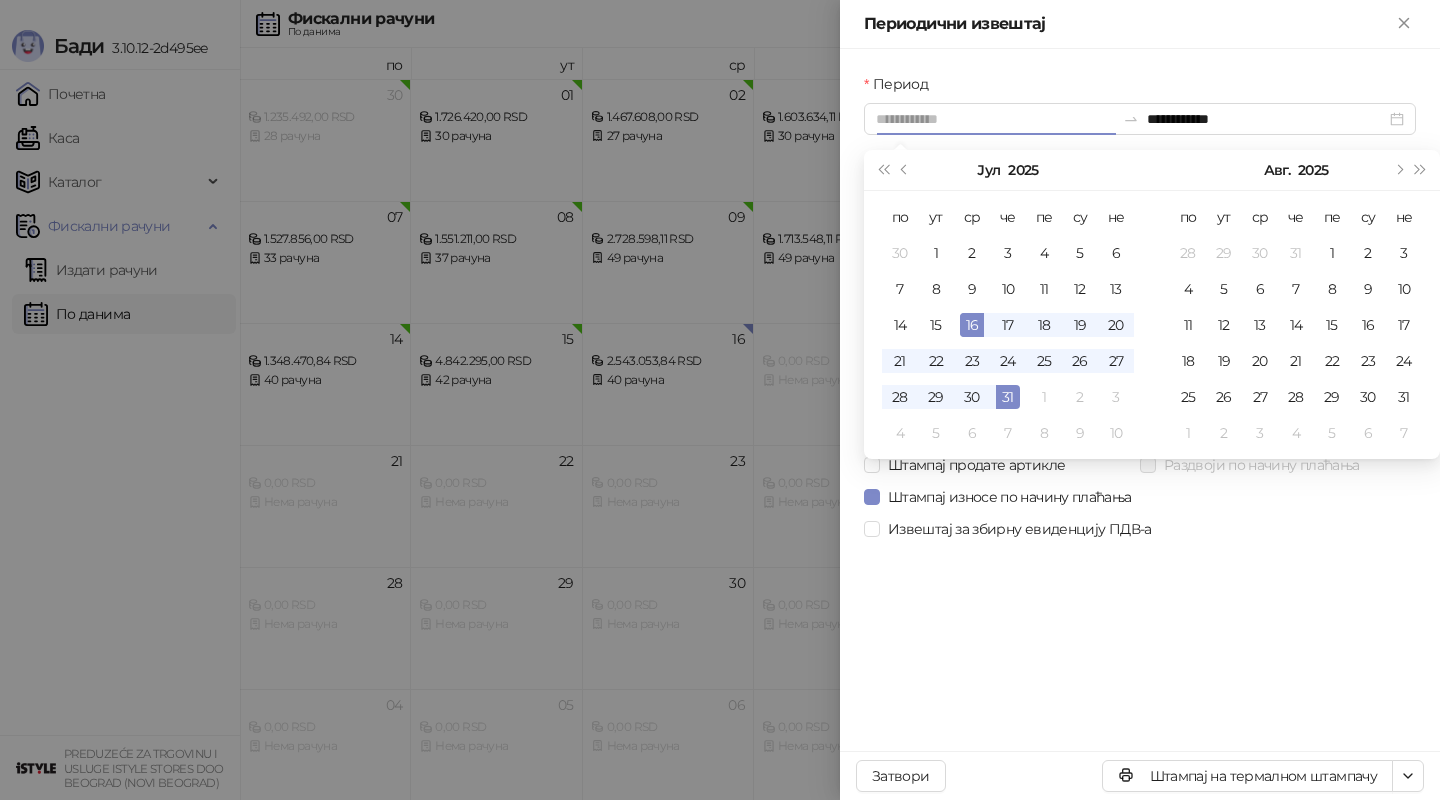 click on "16" at bounding box center [972, 325] 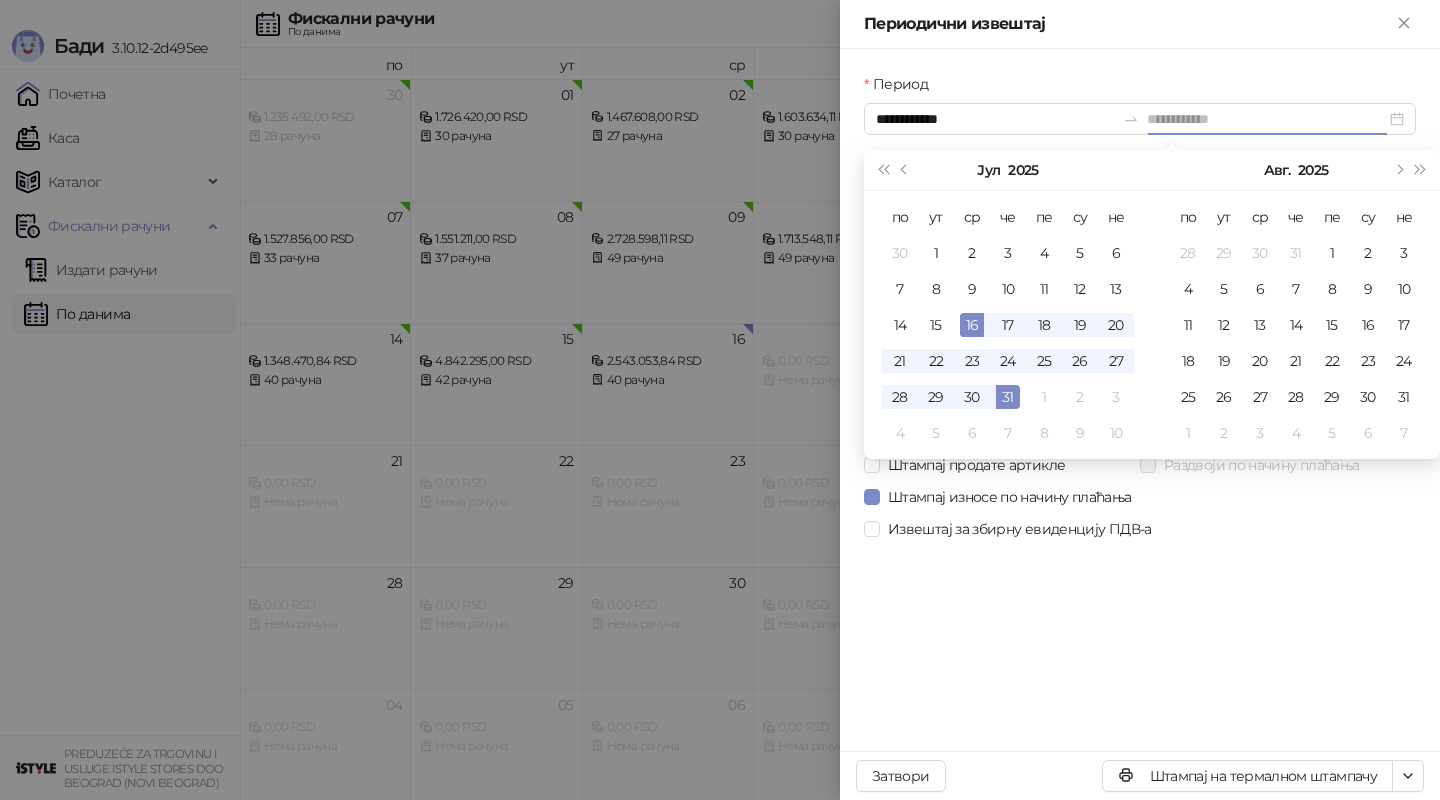 click on "16" at bounding box center (972, 325) 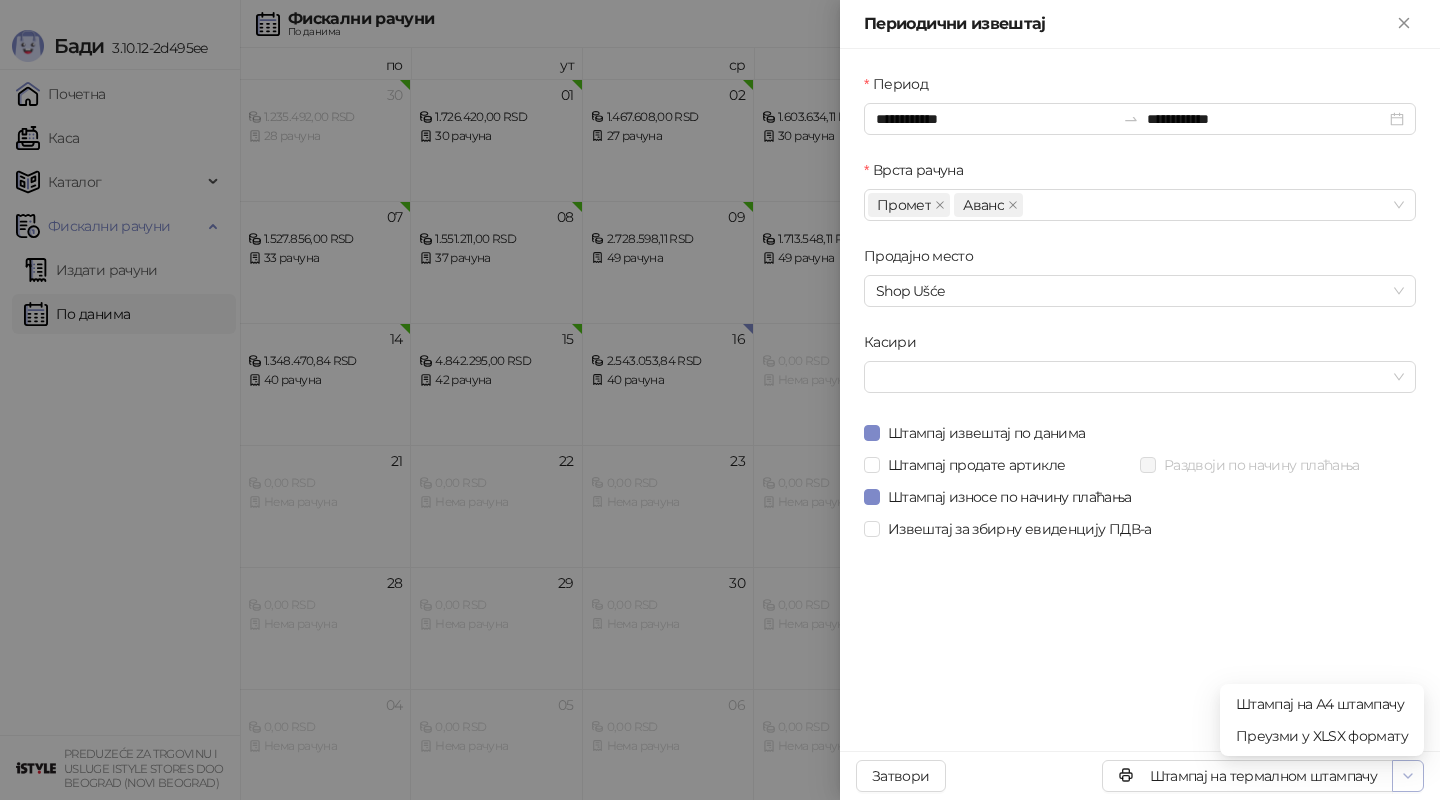 click 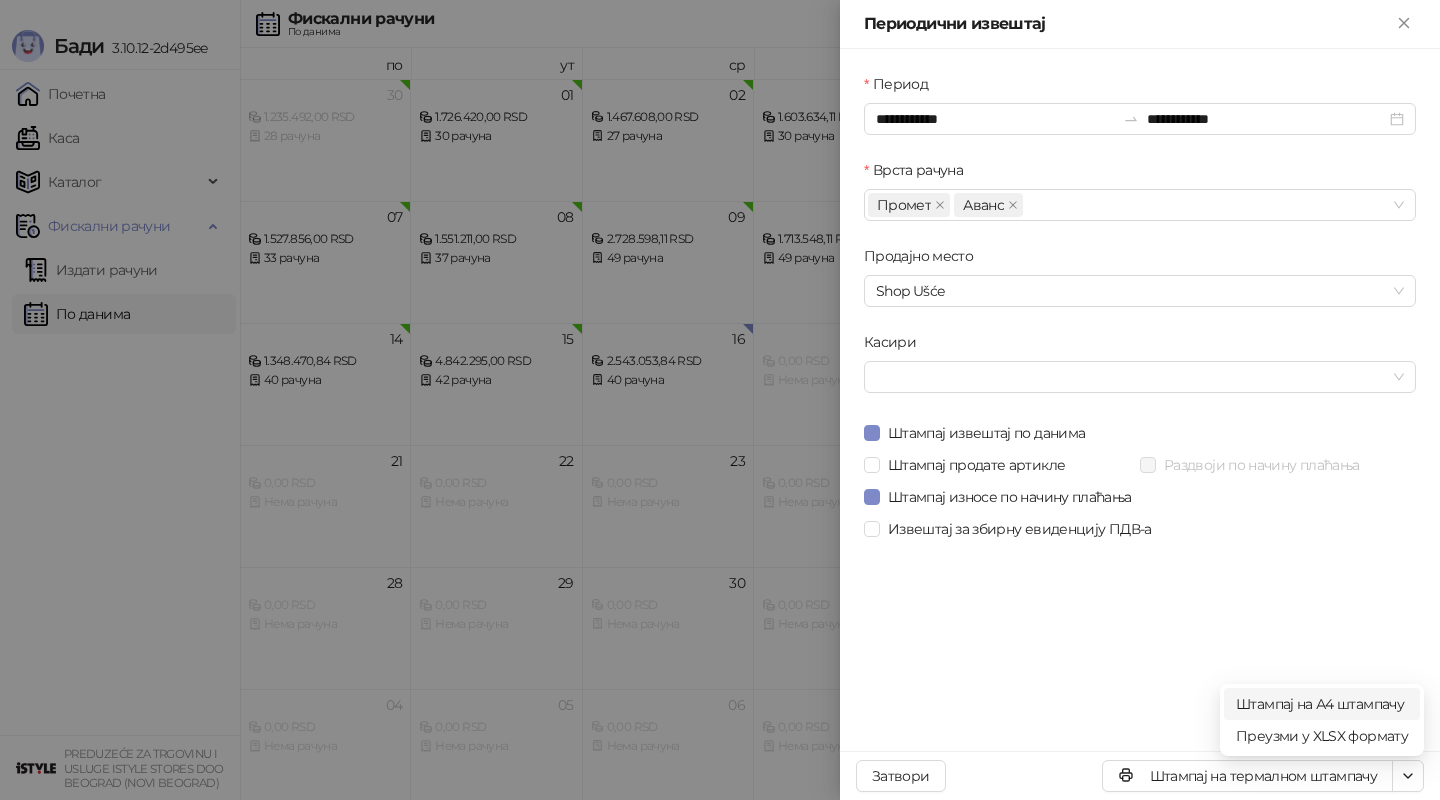 click on "Штампај на А4 штампачу" at bounding box center (1322, 704) 